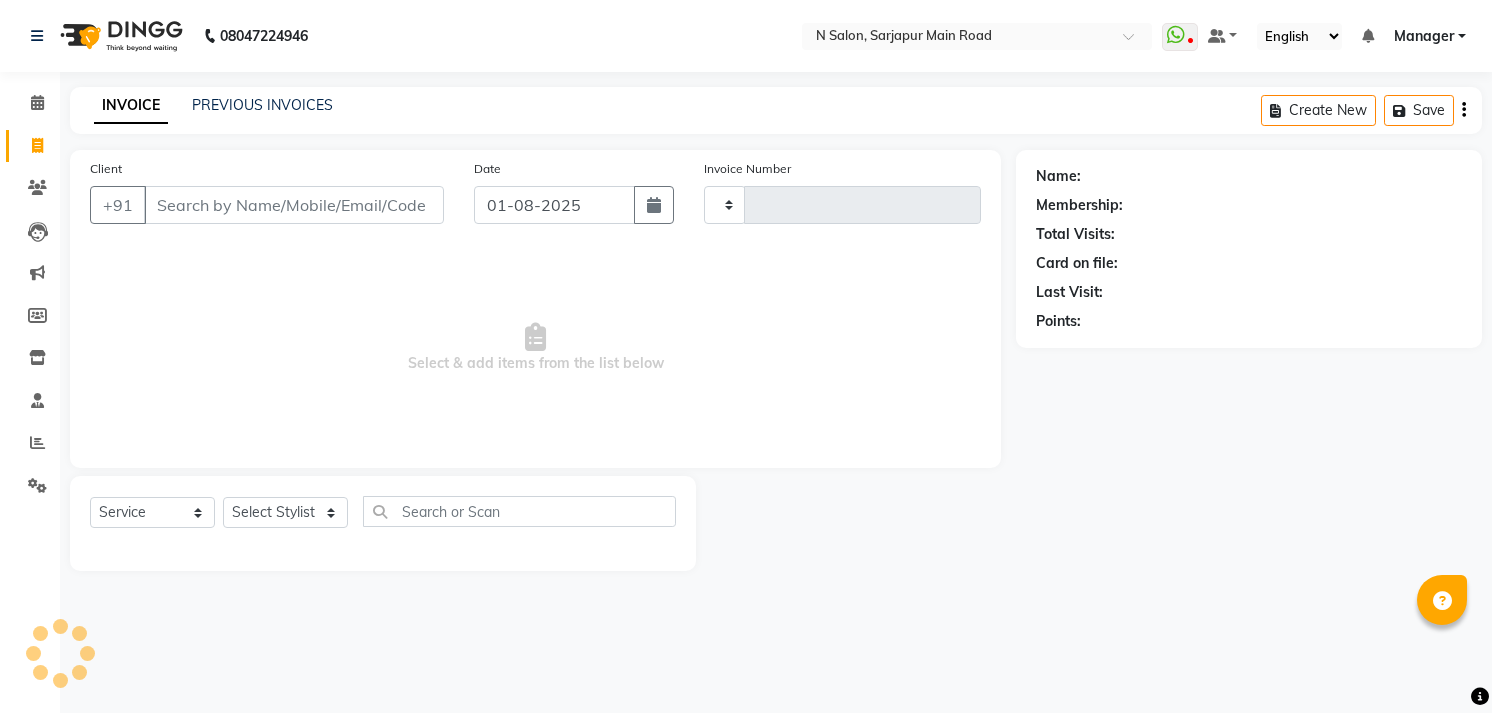 select on "service" 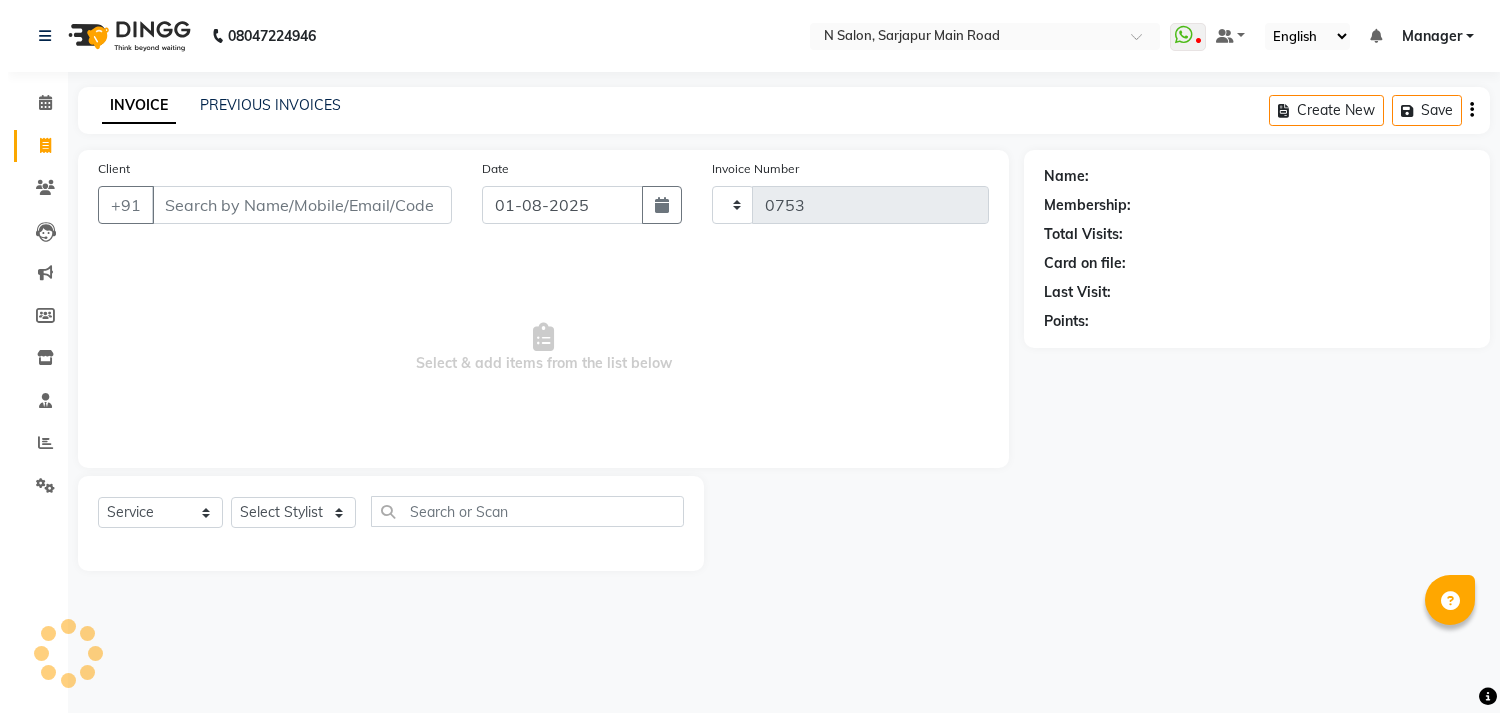 scroll, scrollTop: 0, scrollLeft: 0, axis: both 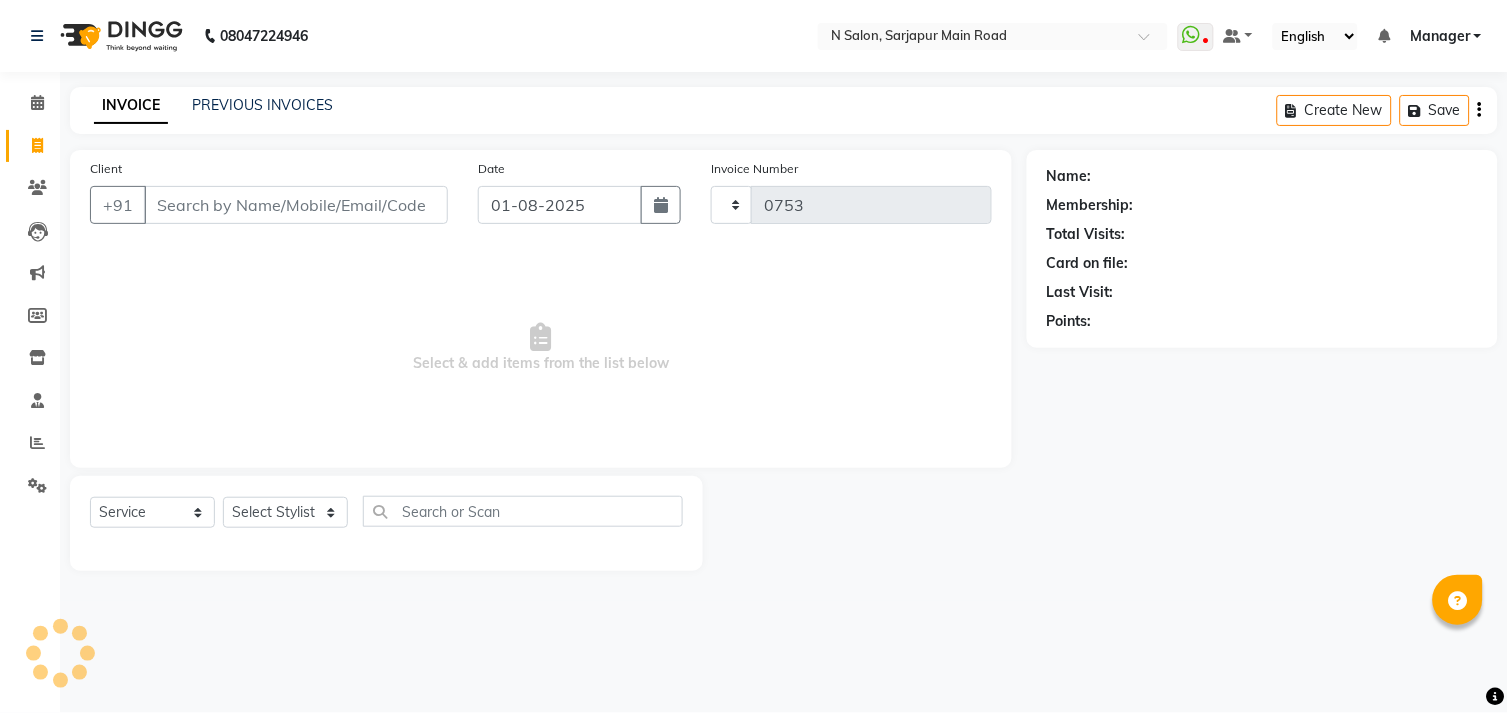 select on "7871" 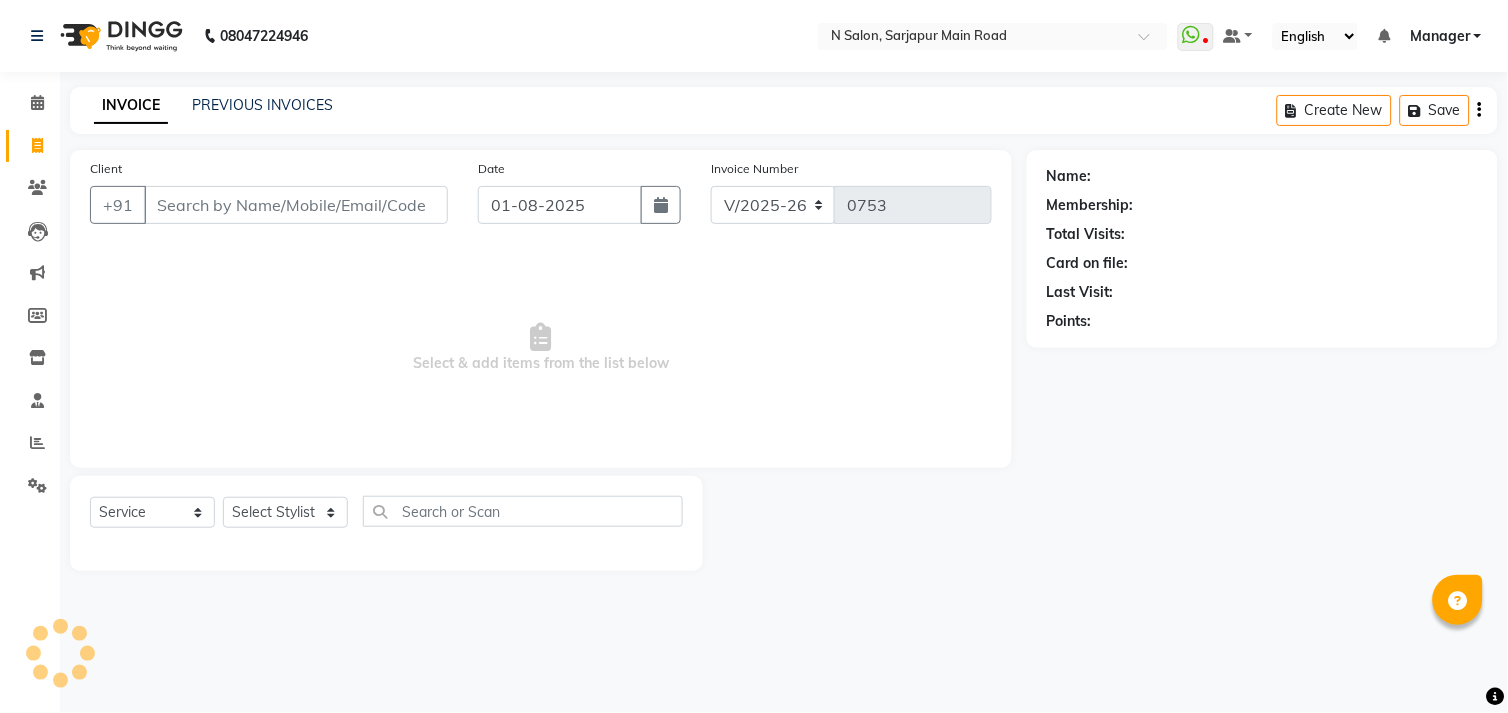 scroll, scrollTop: 0, scrollLeft: 0, axis: both 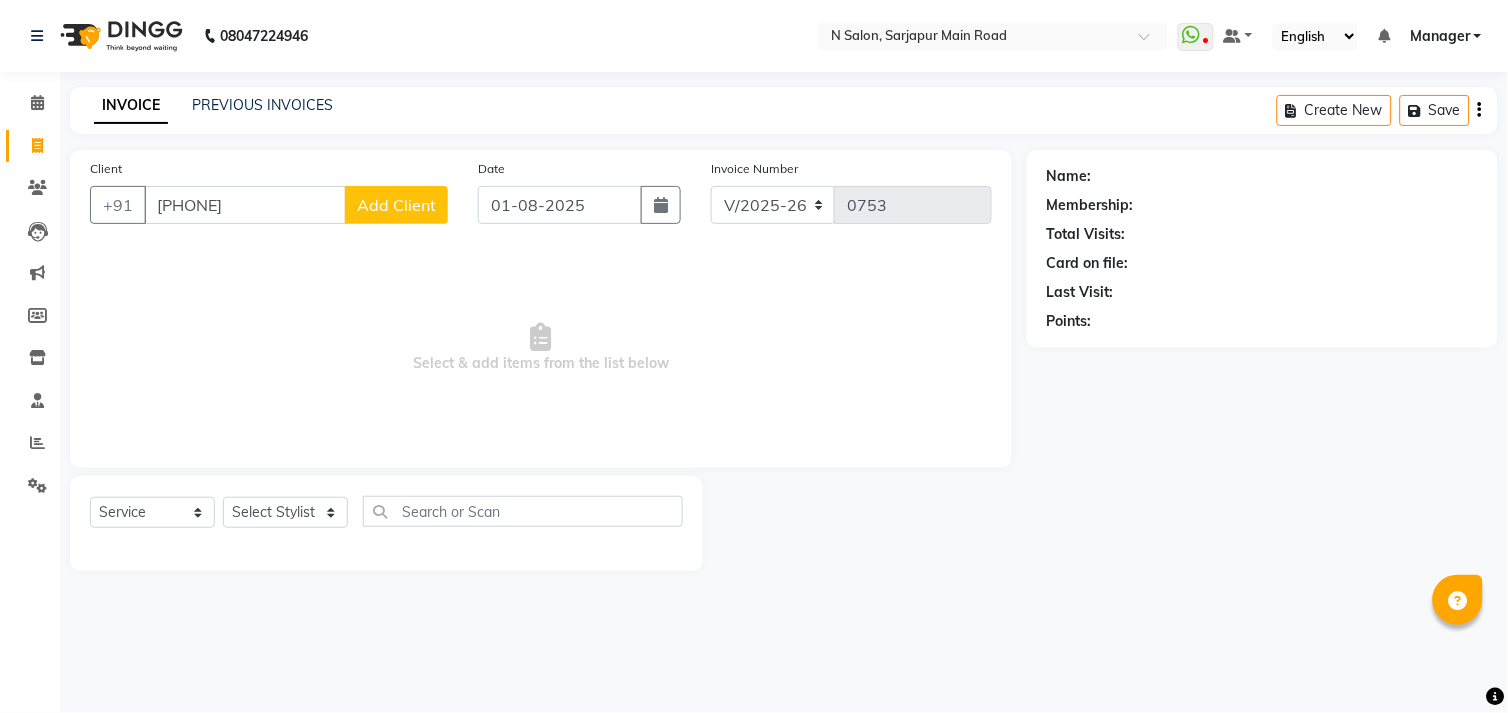 type on "[PHONE]" 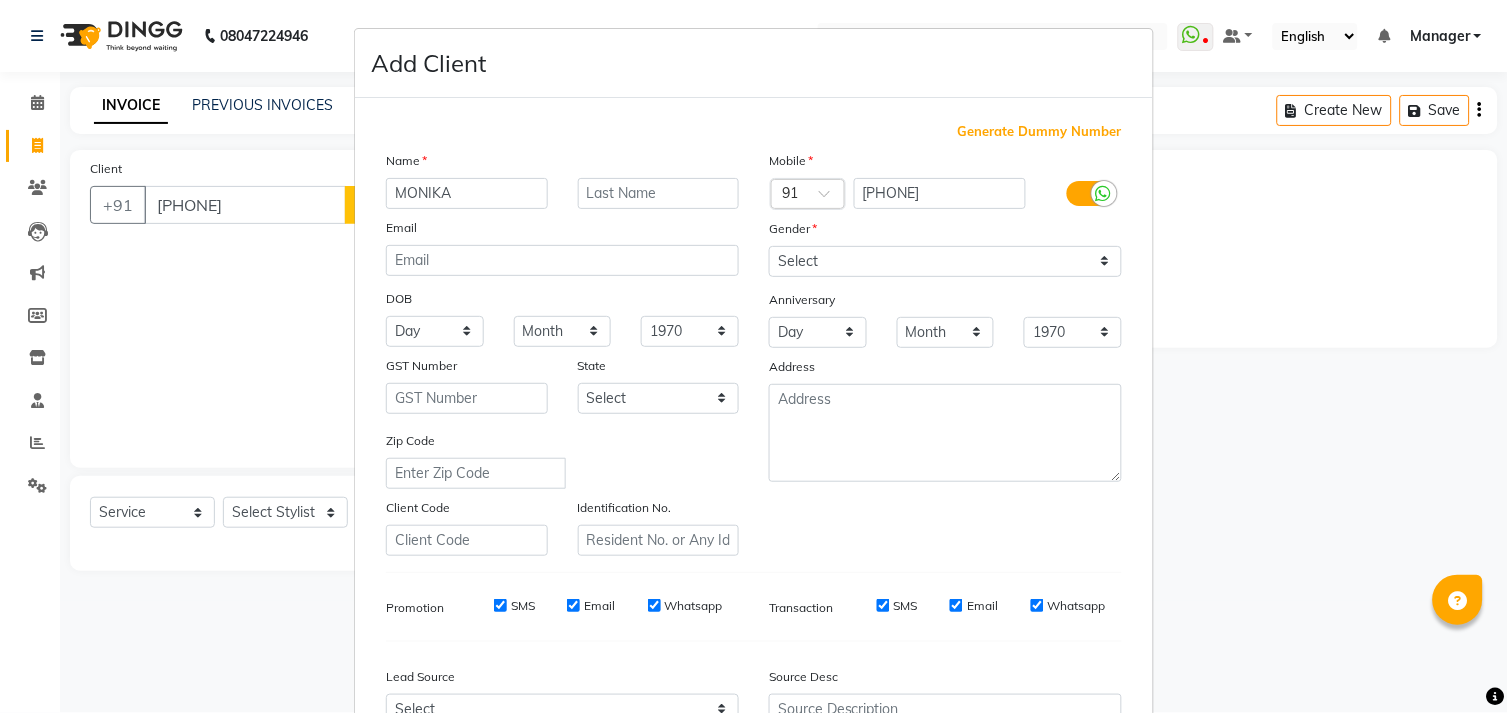 type on "MONIKA" 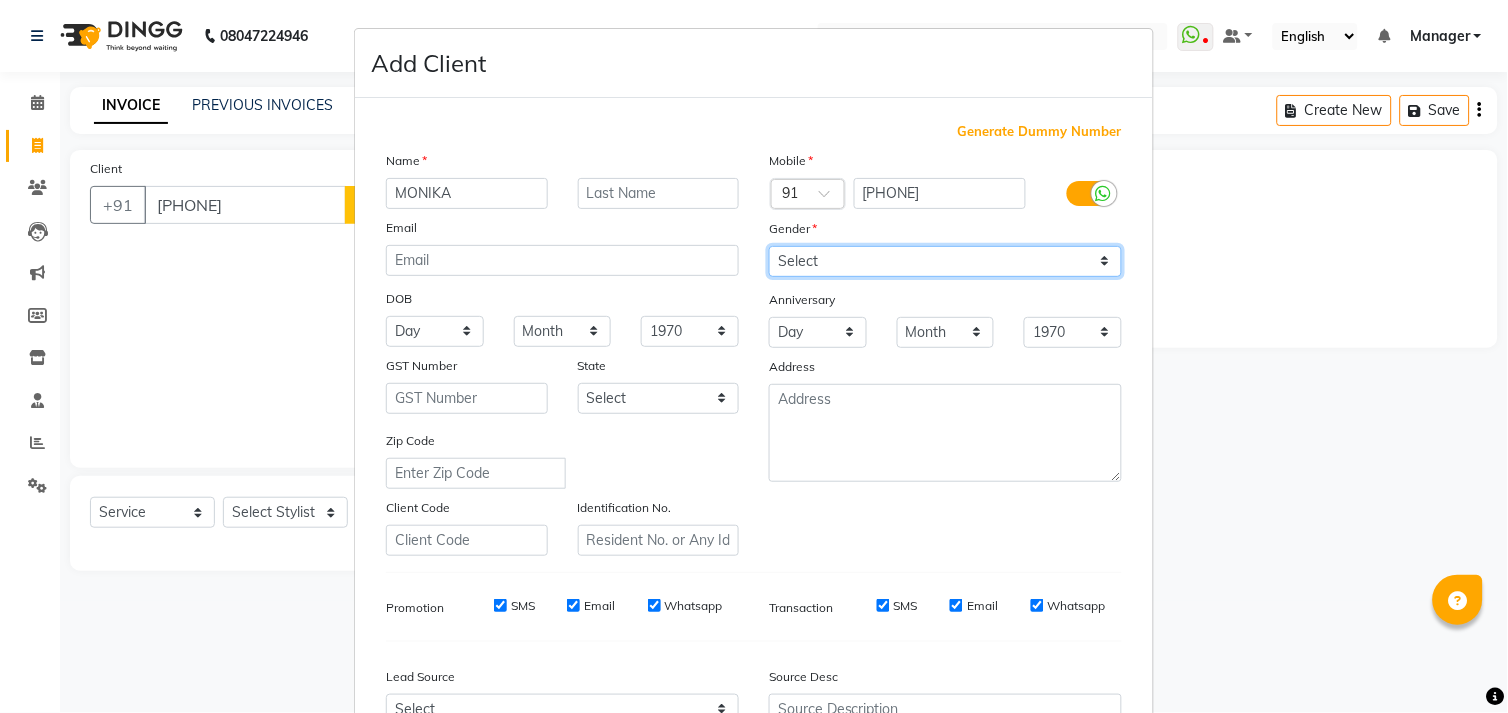 click on "Select Male Female Other Prefer Not To Say" at bounding box center (945, 261) 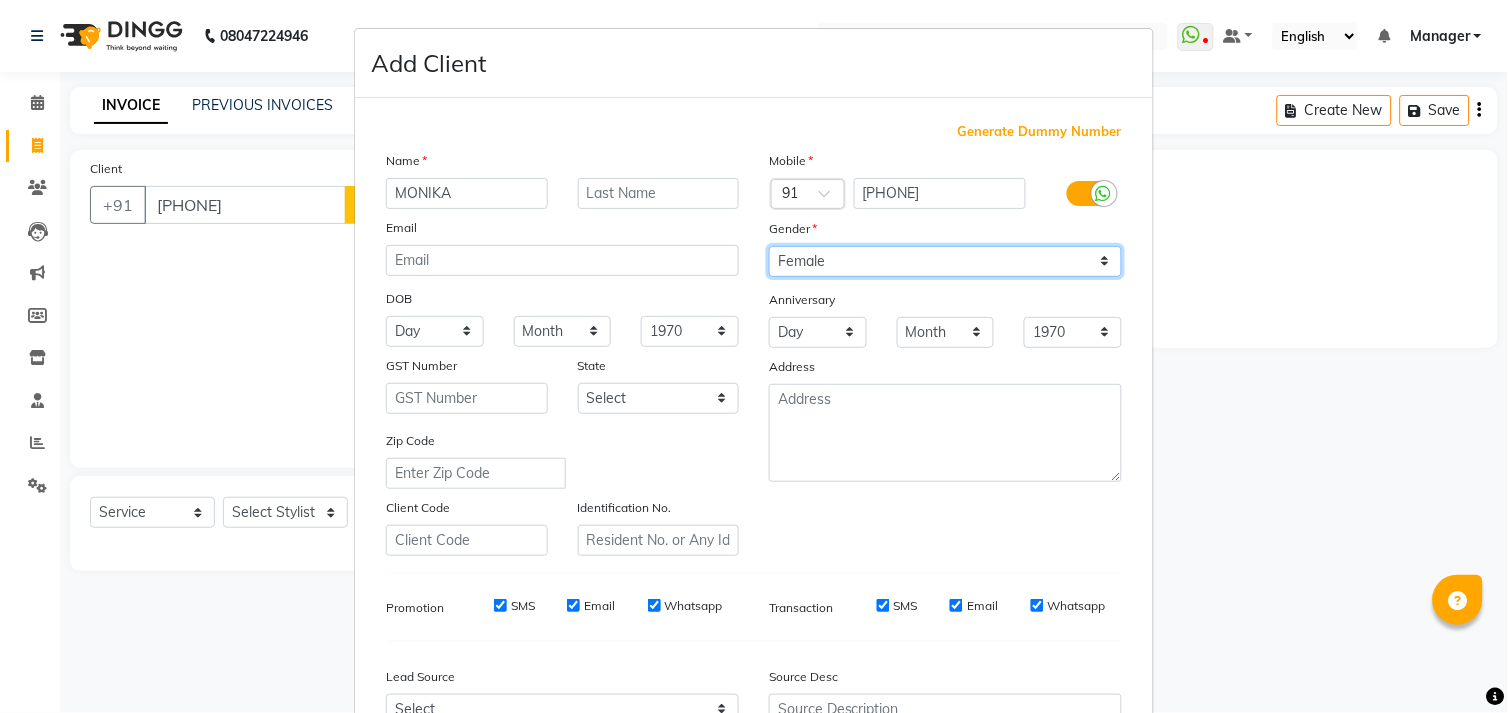 click on "Select Male Female Other Prefer Not To Say" at bounding box center [945, 261] 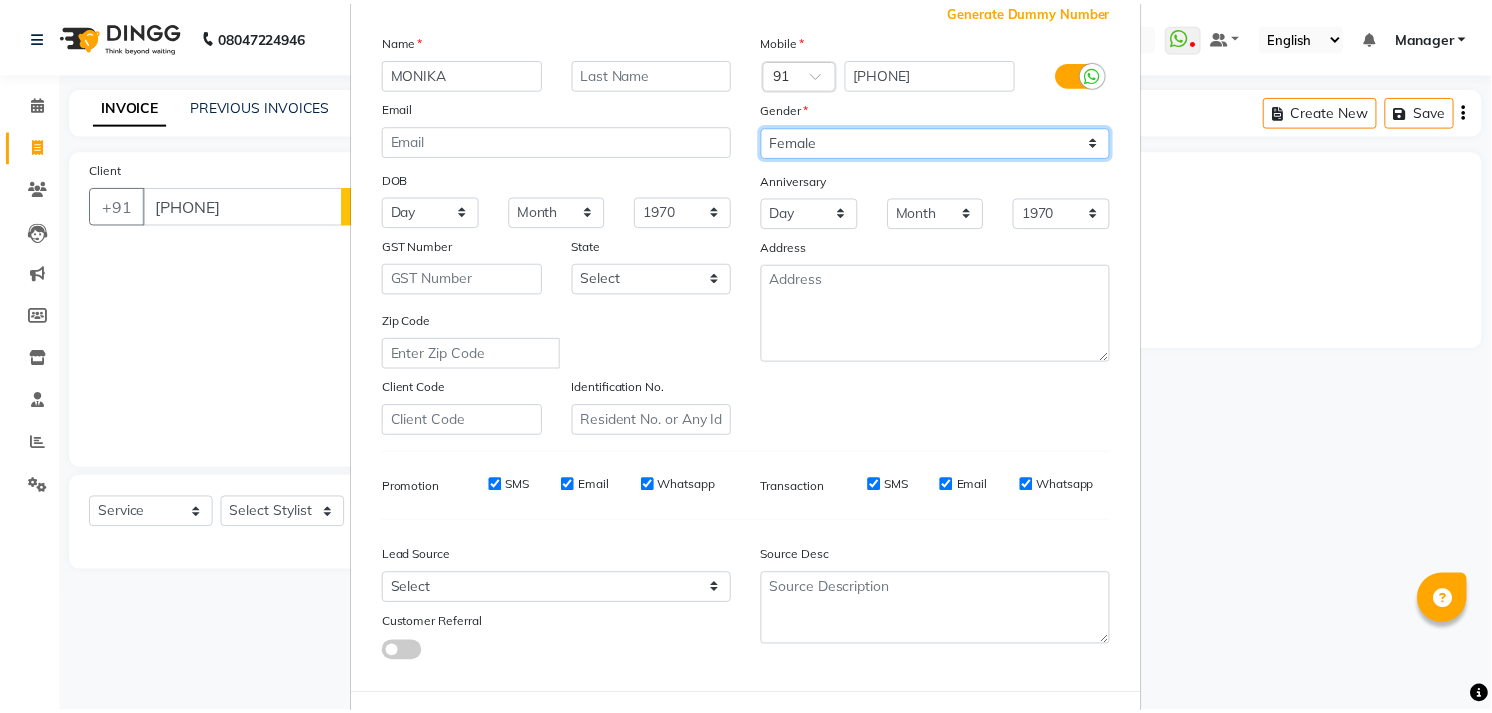scroll, scrollTop: 211, scrollLeft: 0, axis: vertical 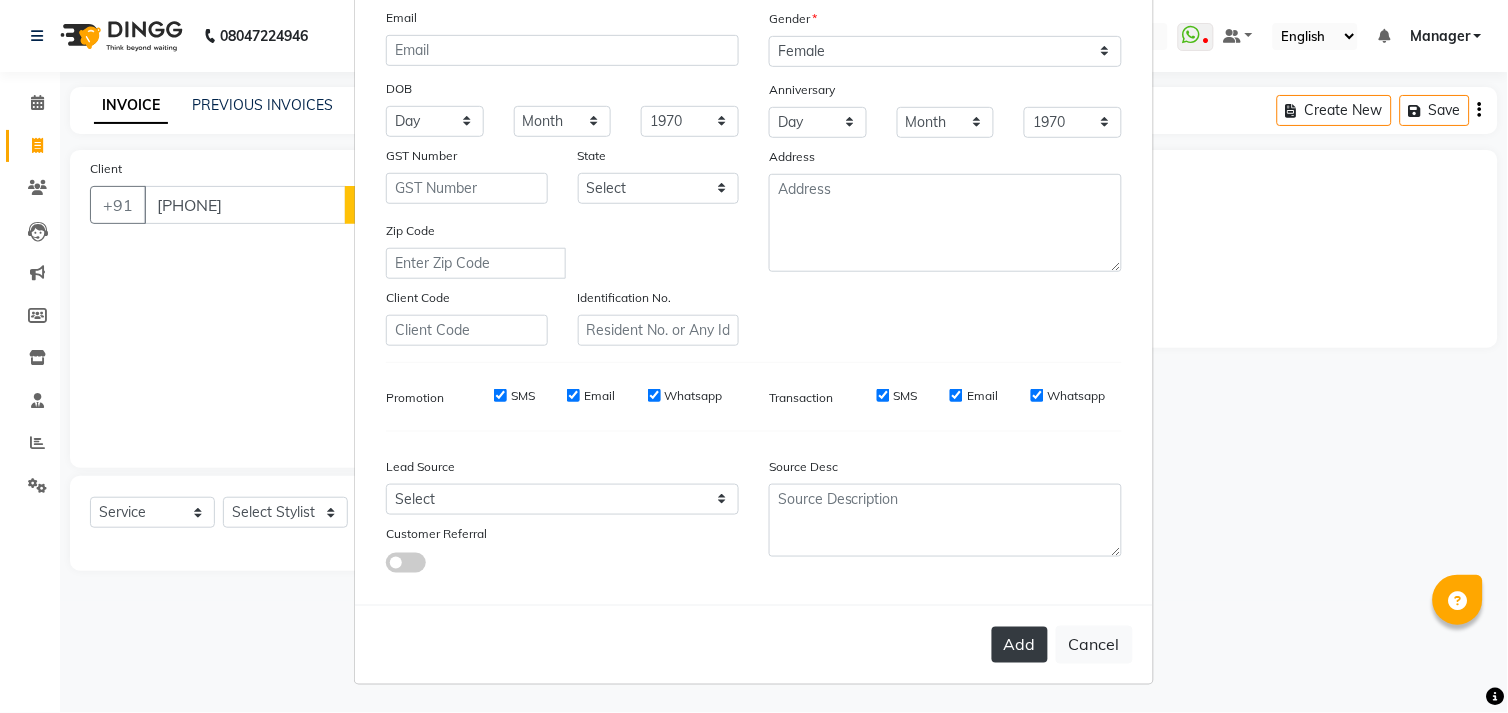 click on "Add" at bounding box center [1020, 645] 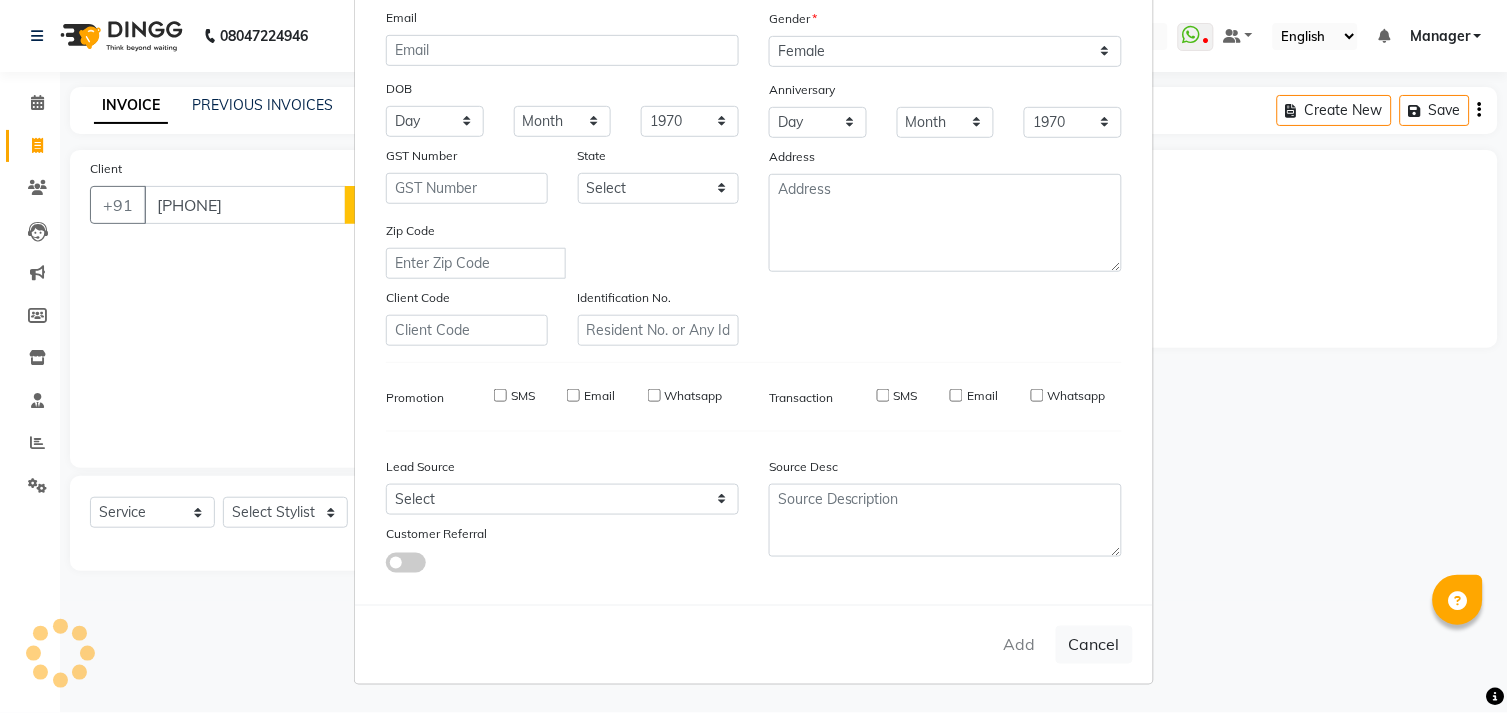 type 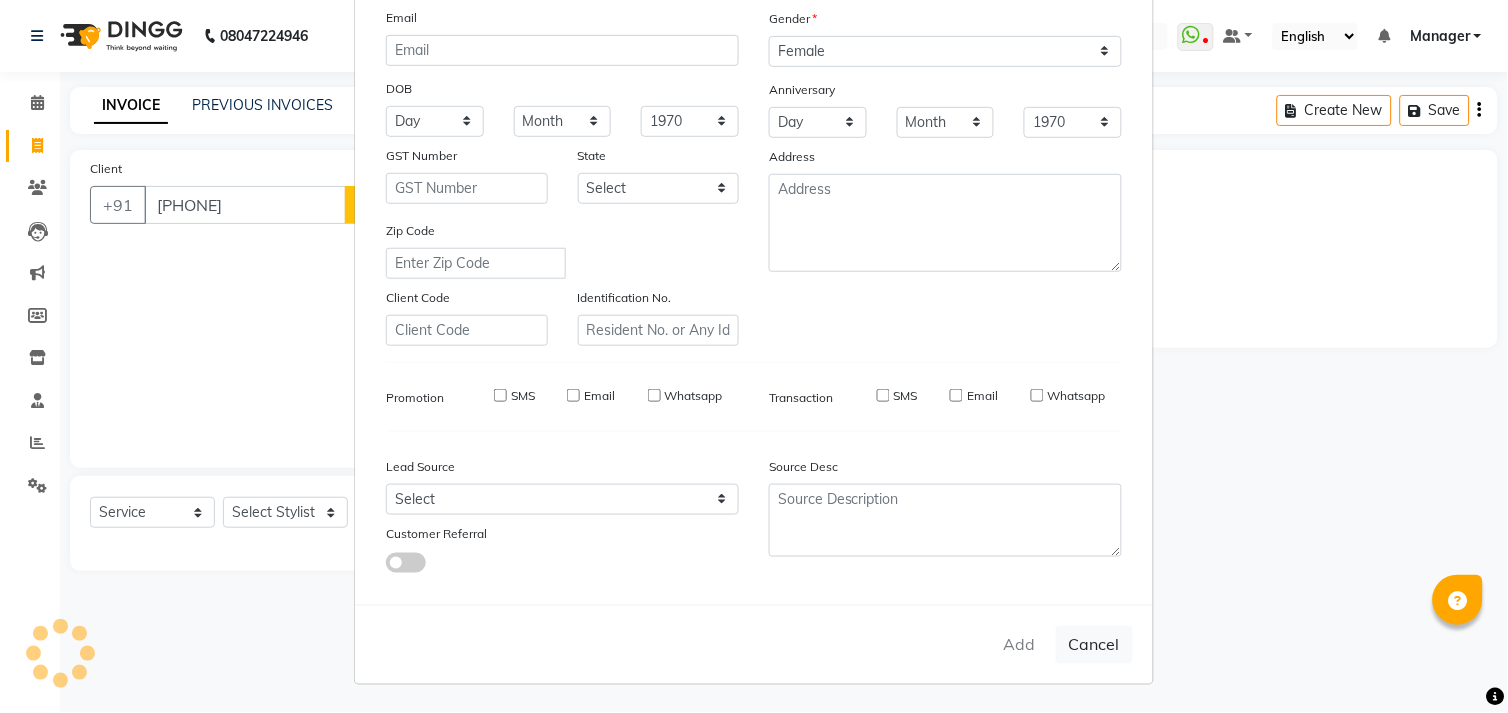 select 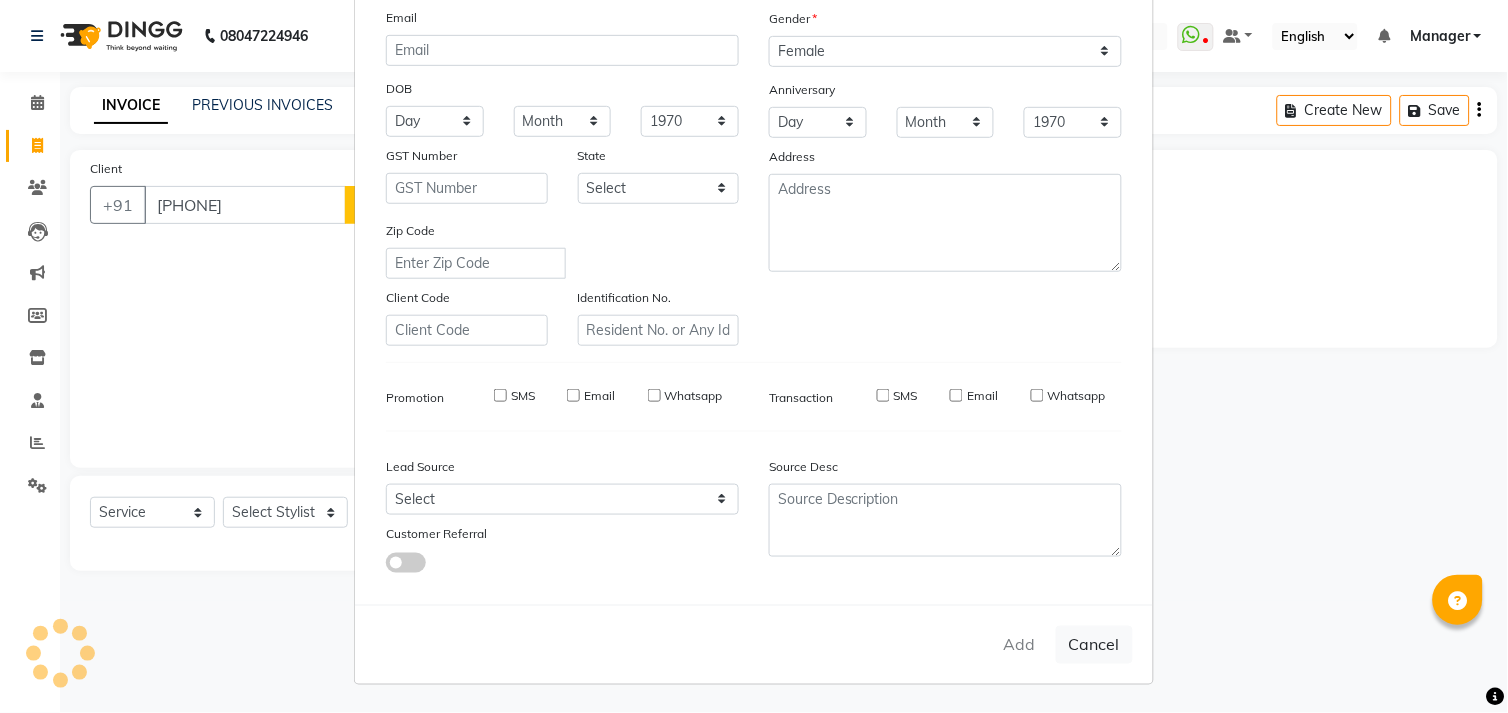 select 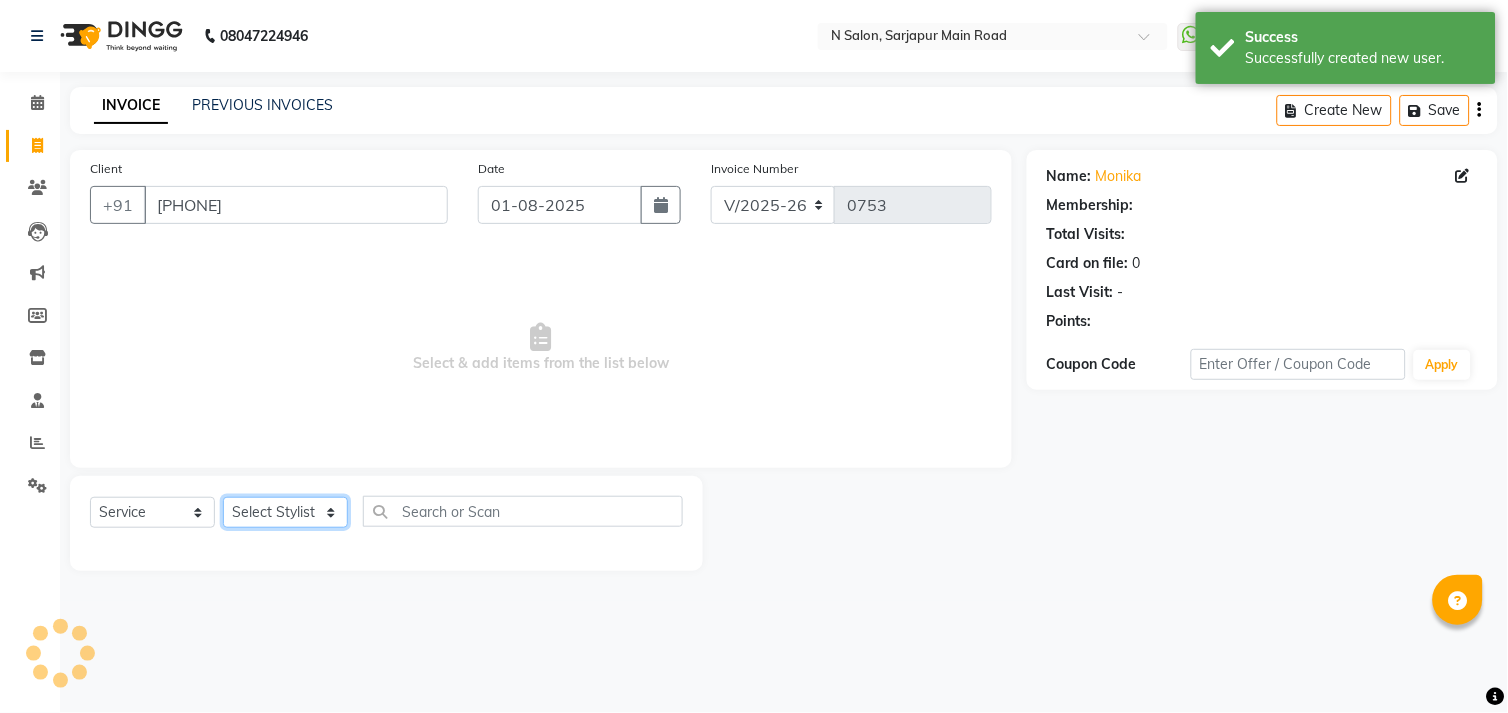click on "Select Stylist Amgha Arish CHANDU DIPEN kajal kupu  Manager megha Mukul Aggarwal NIRJALA Owner Pankaj Rahul Sir shradha" 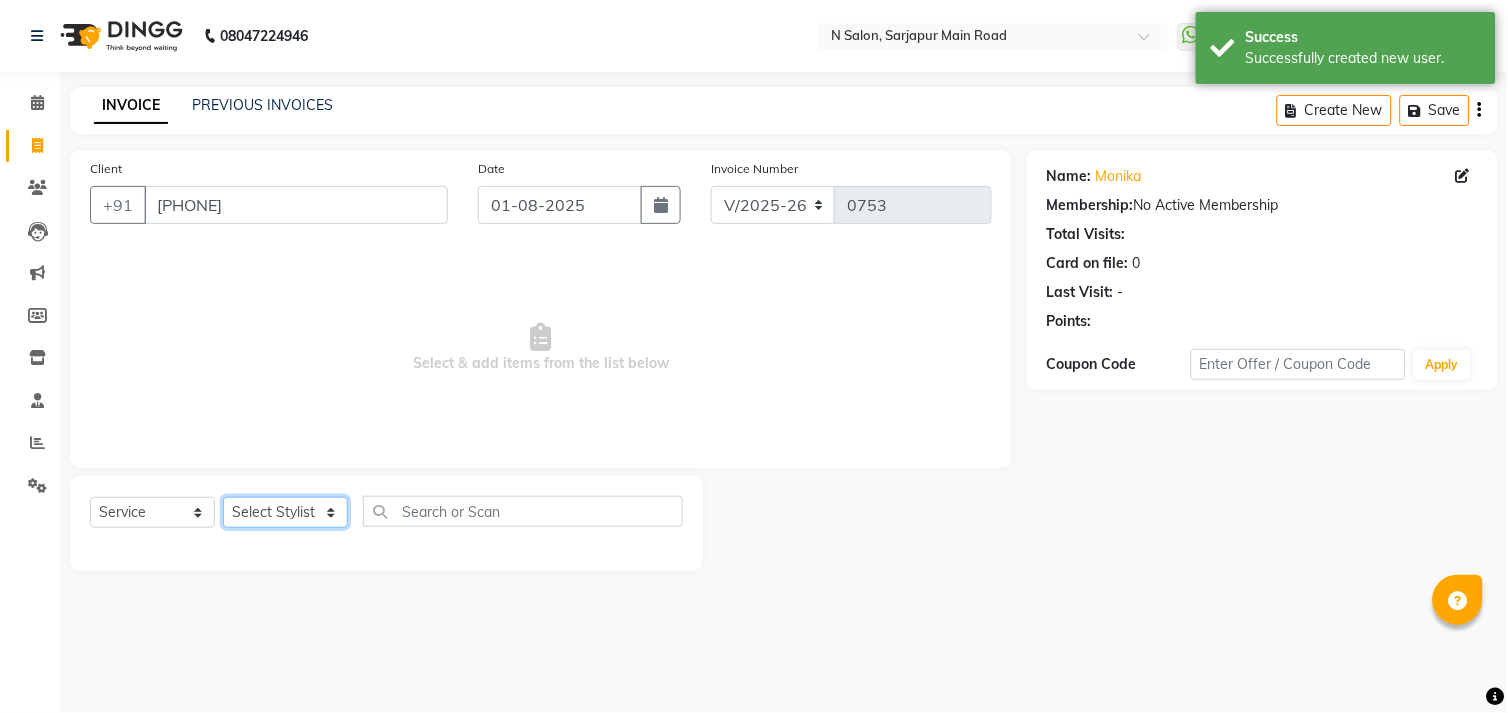 select on "70687" 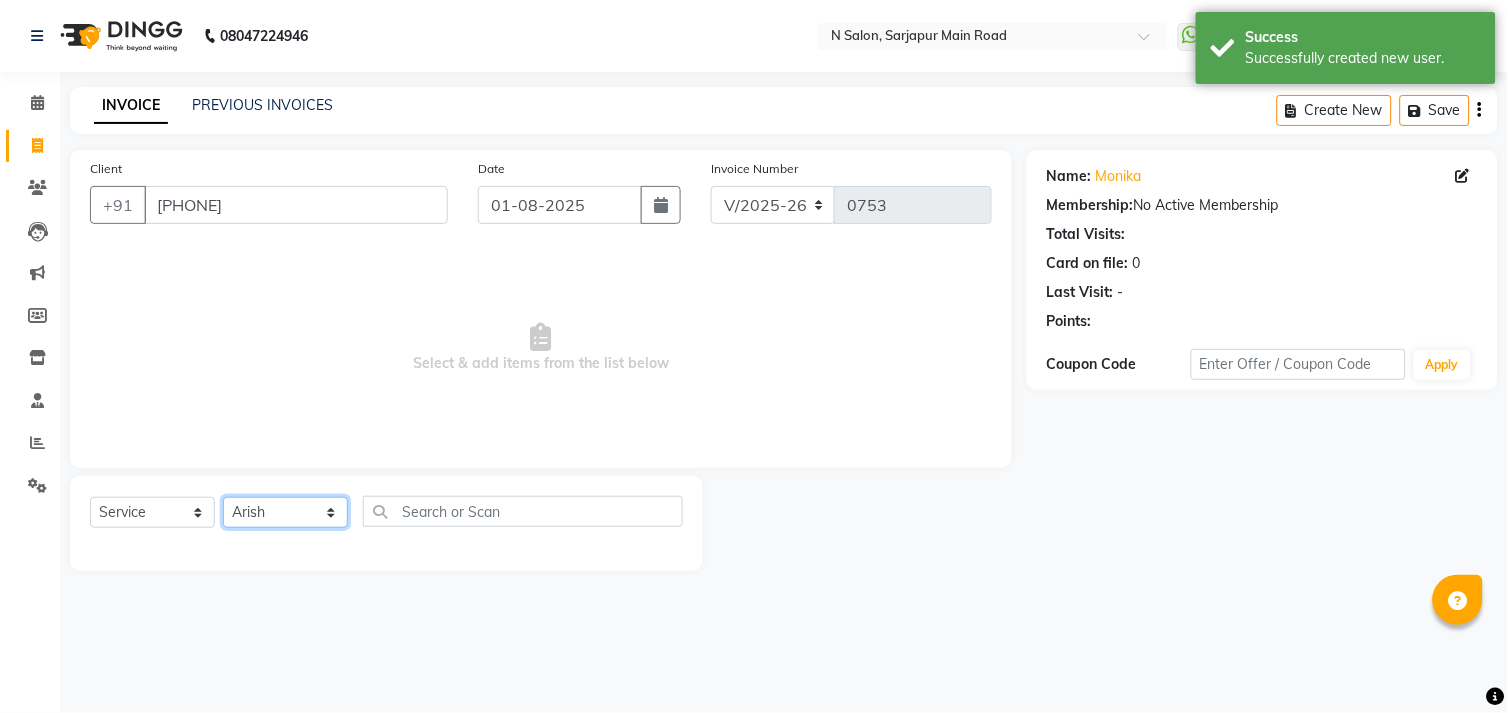 click on "Select Stylist Amgha Arish CHANDU DIPEN kajal kupu  Manager megha Mukul Aggarwal NIRJALA Owner Pankaj Rahul Sir shradha" 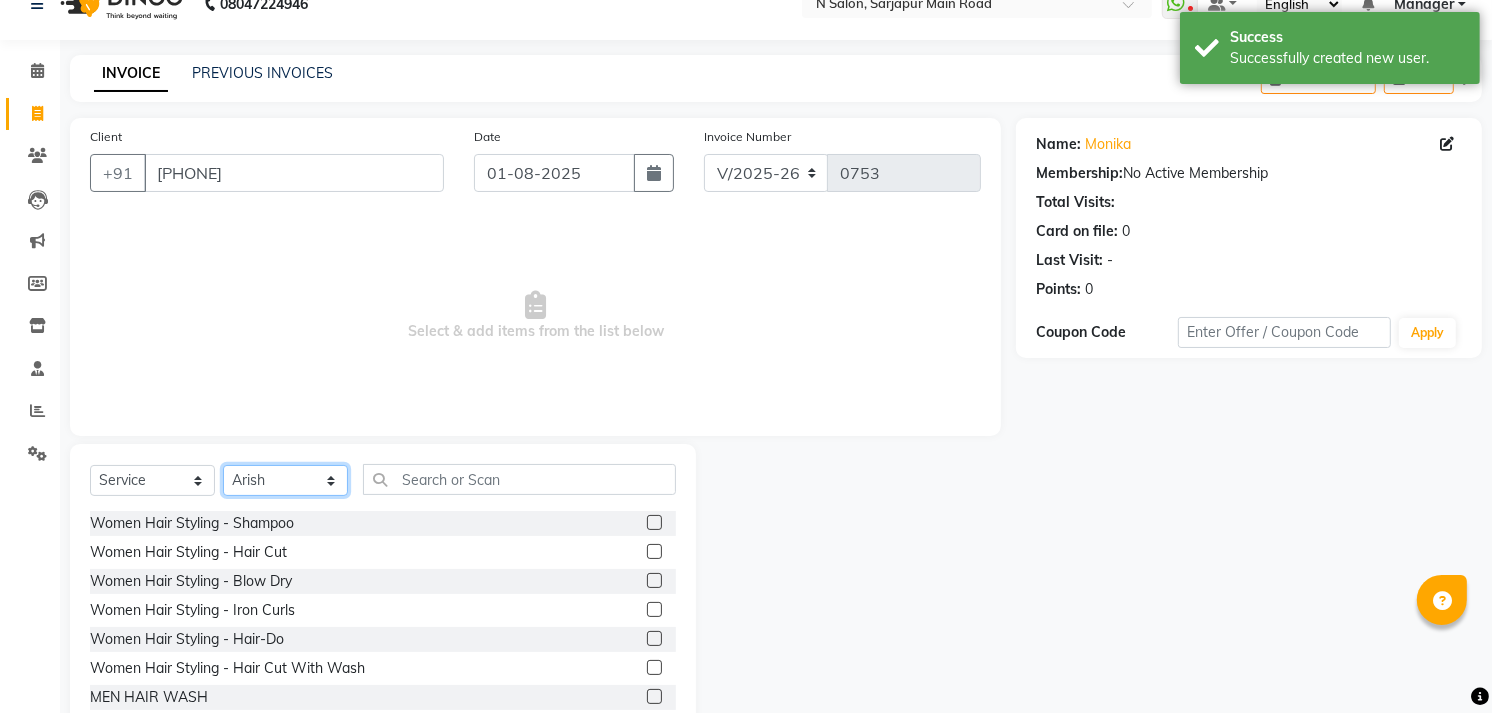 scroll, scrollTop: 87, scrollLeft: 0, axis: vertical 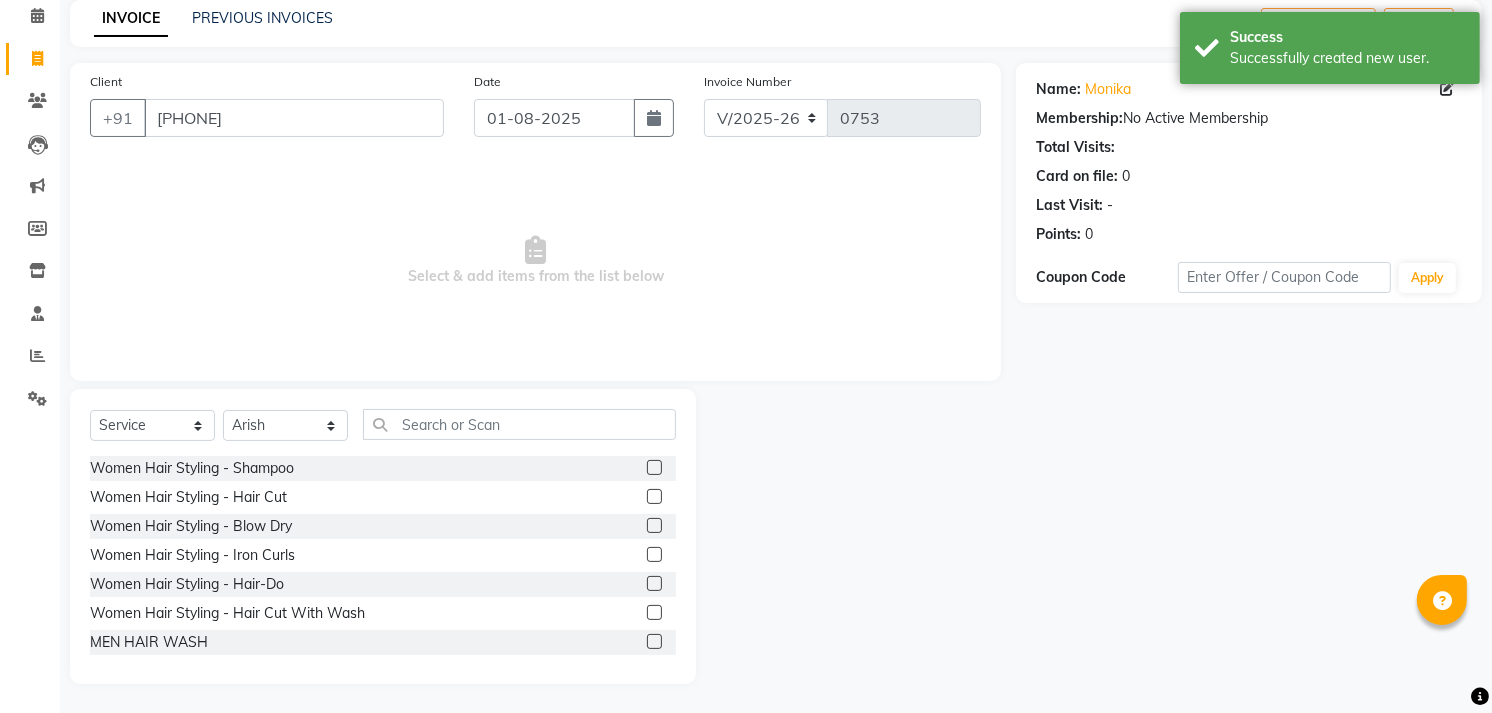 click 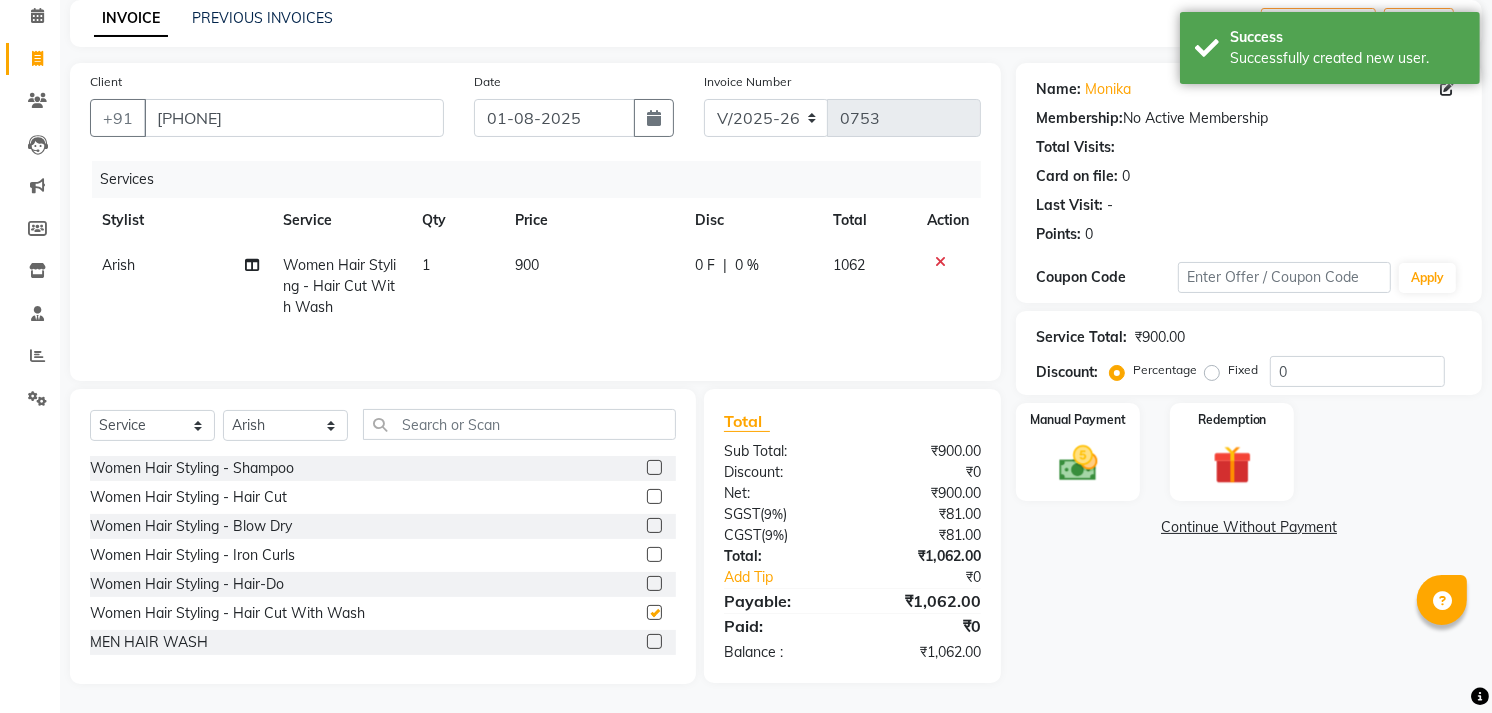 checkbox on "false" 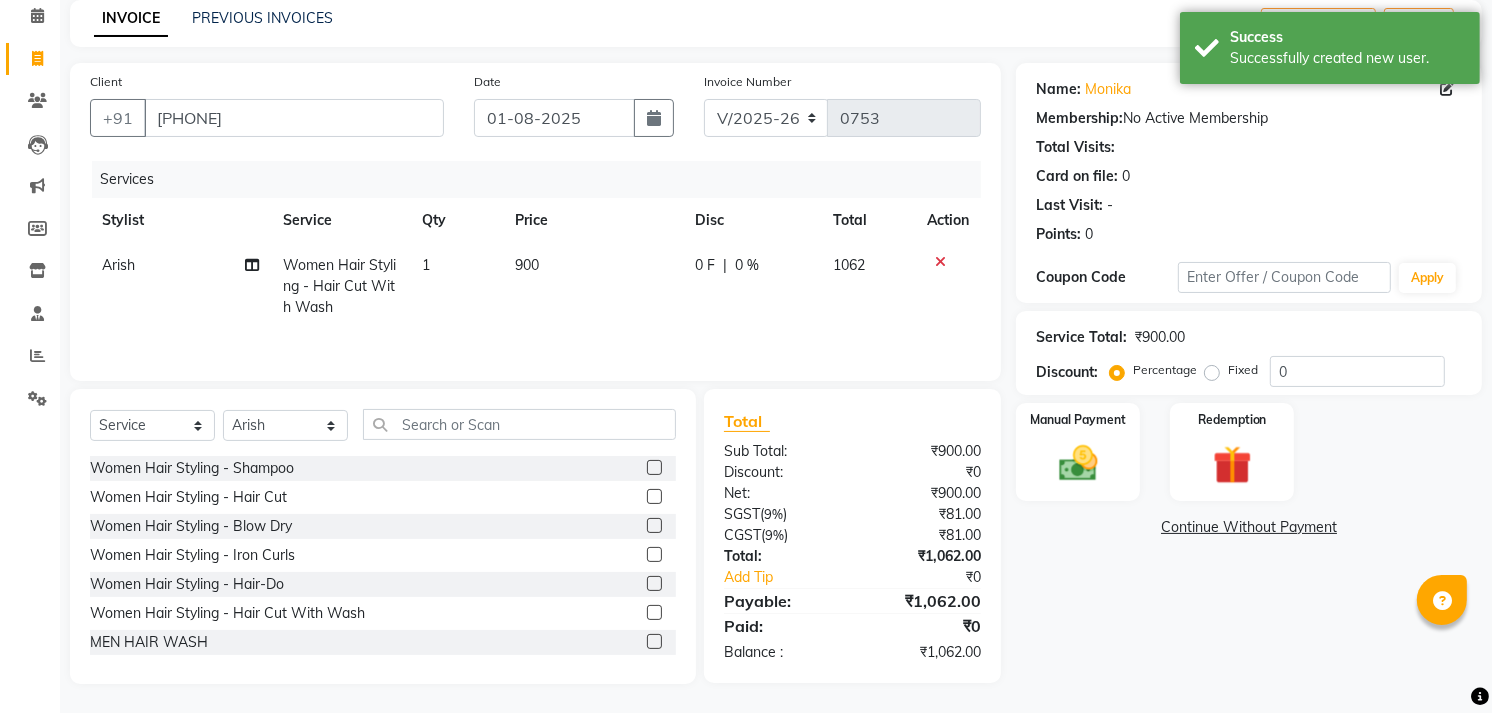 click on "900" 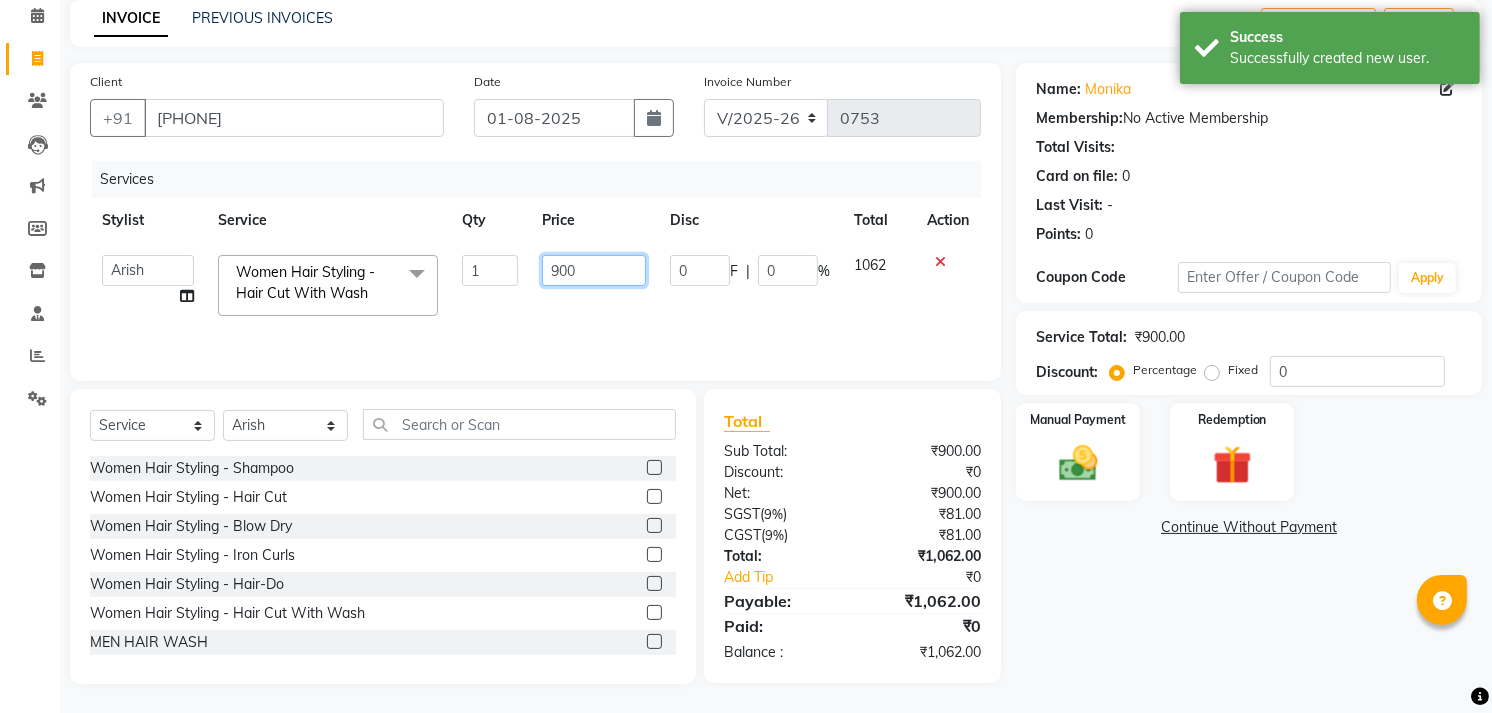 click on "900" 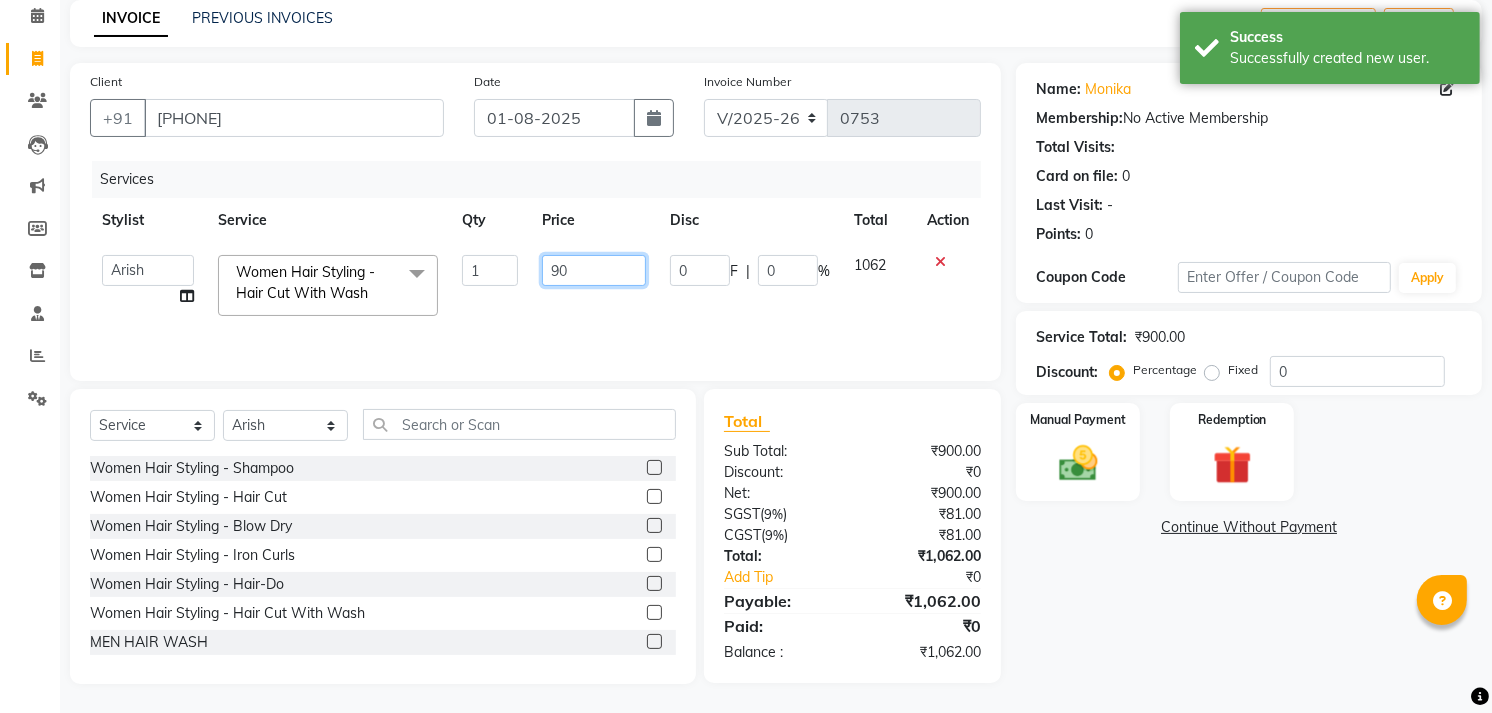 type on "9" 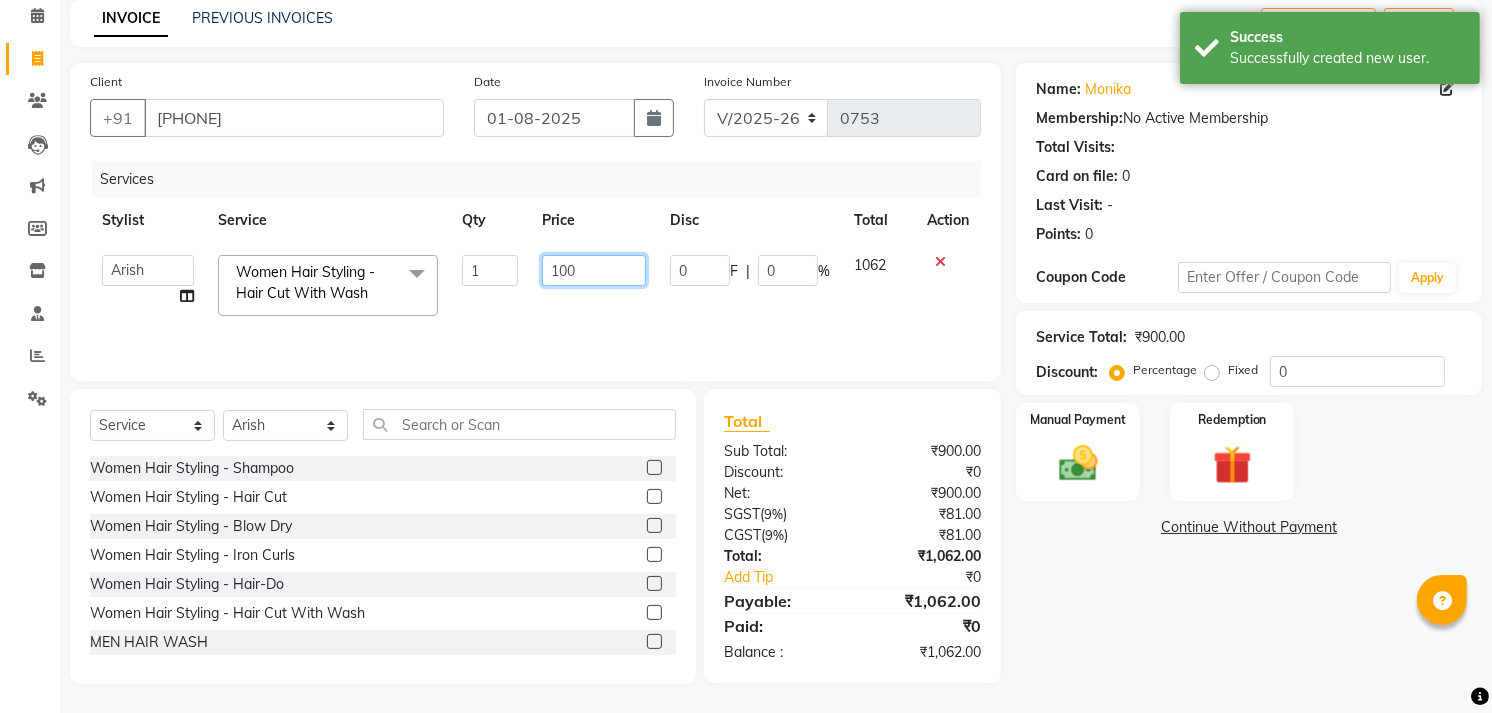 type on "1000" 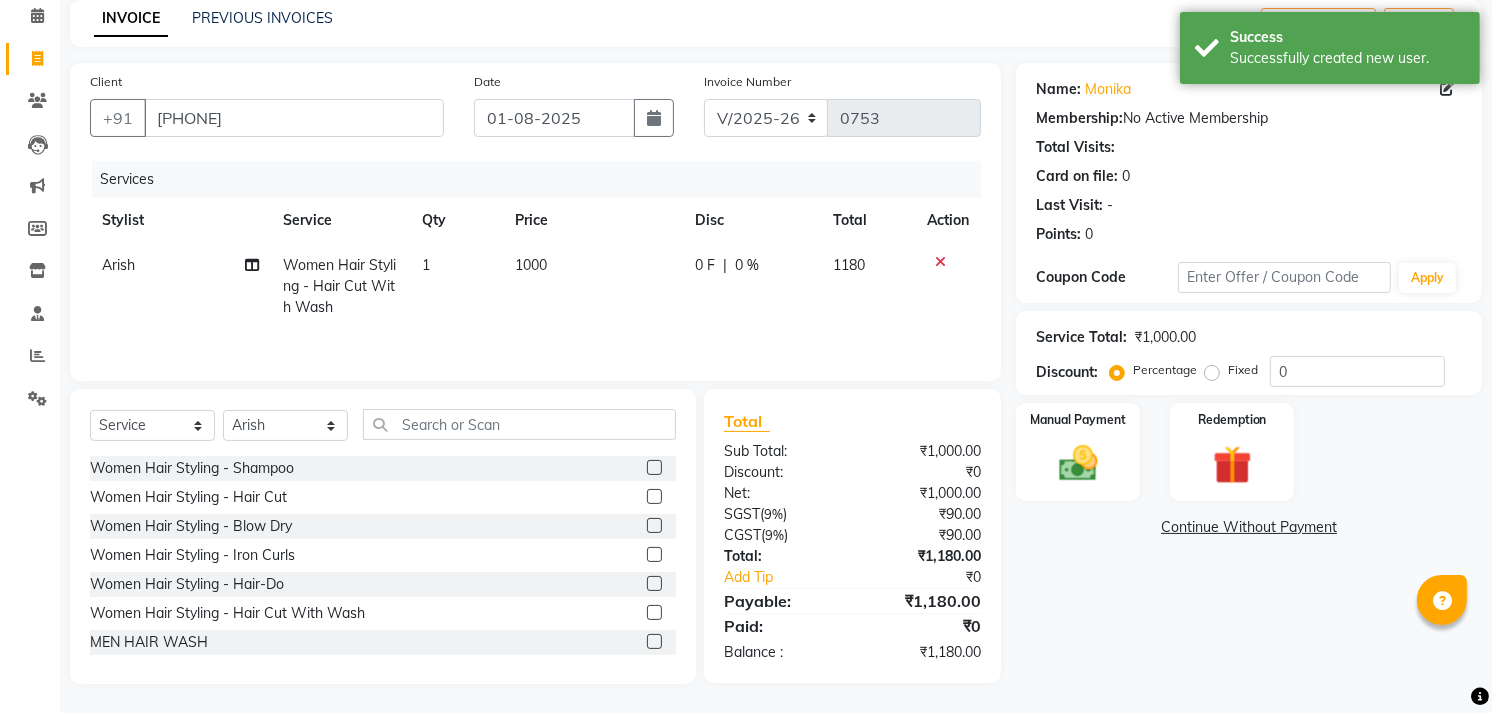 click on "Name: [FIRST]  Membership:  No Active Membership  Total Visits:   Card on file:  0 Last Visit:   - Points:   0  Coupon Code Apply Service Total:  ₹1,000.00  Discount:  Percentage   Fixed  0 Manual Payment Redemption  Continue Without Payment" 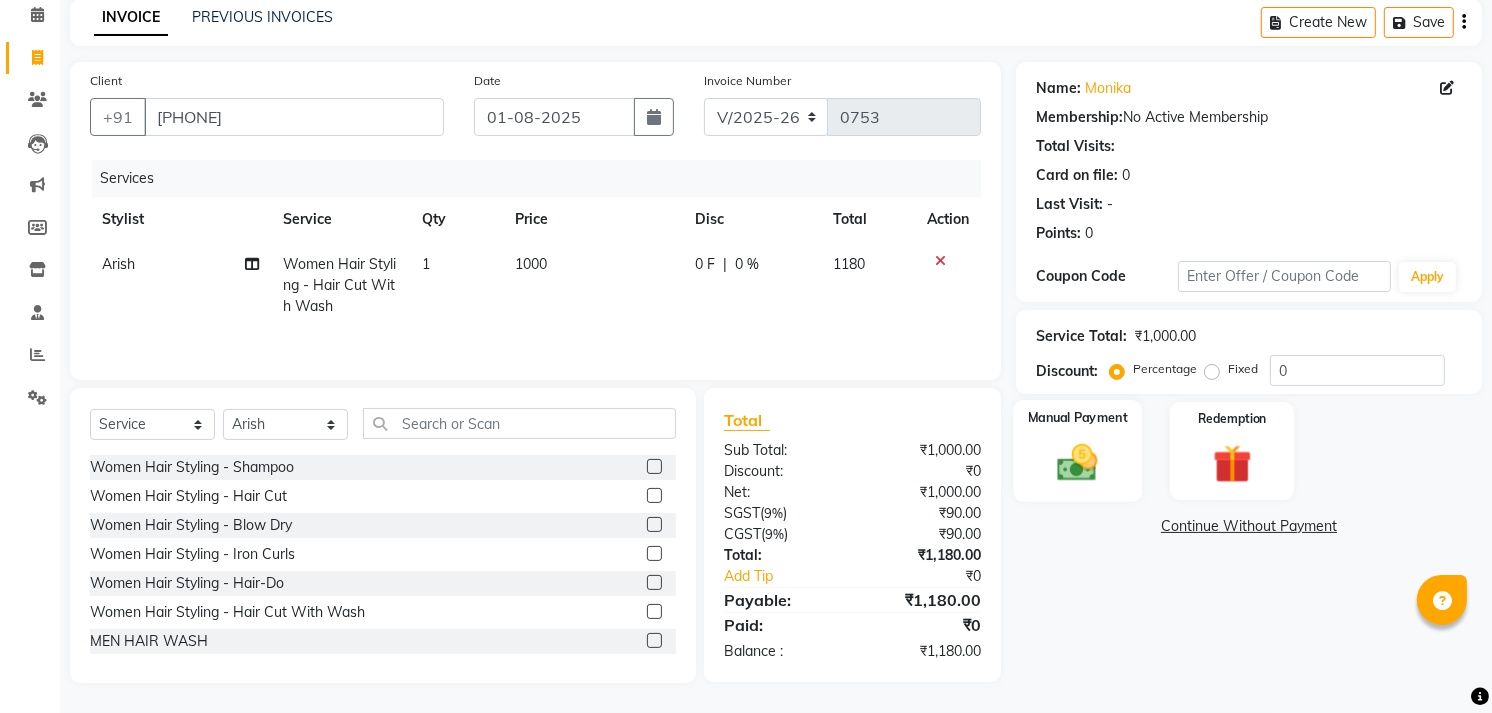click 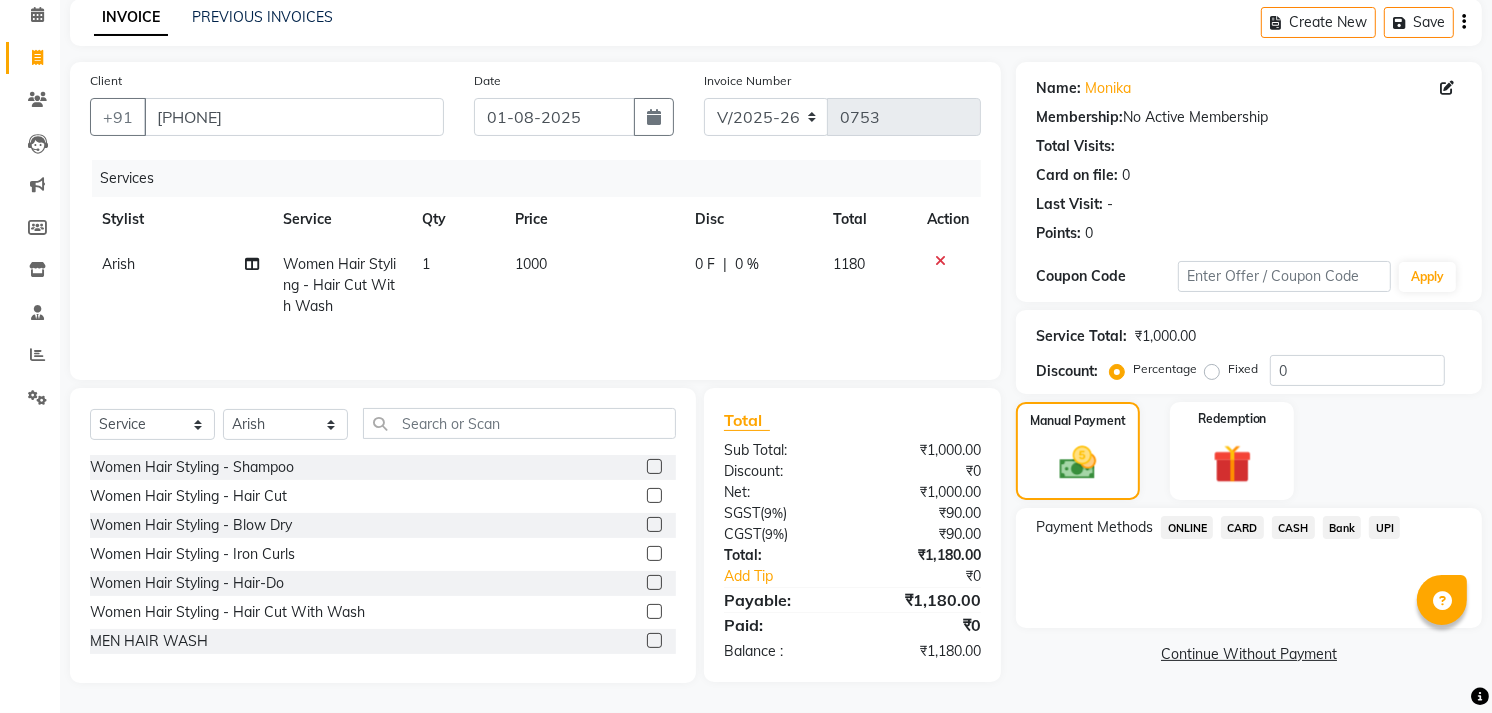 click on "UPI" 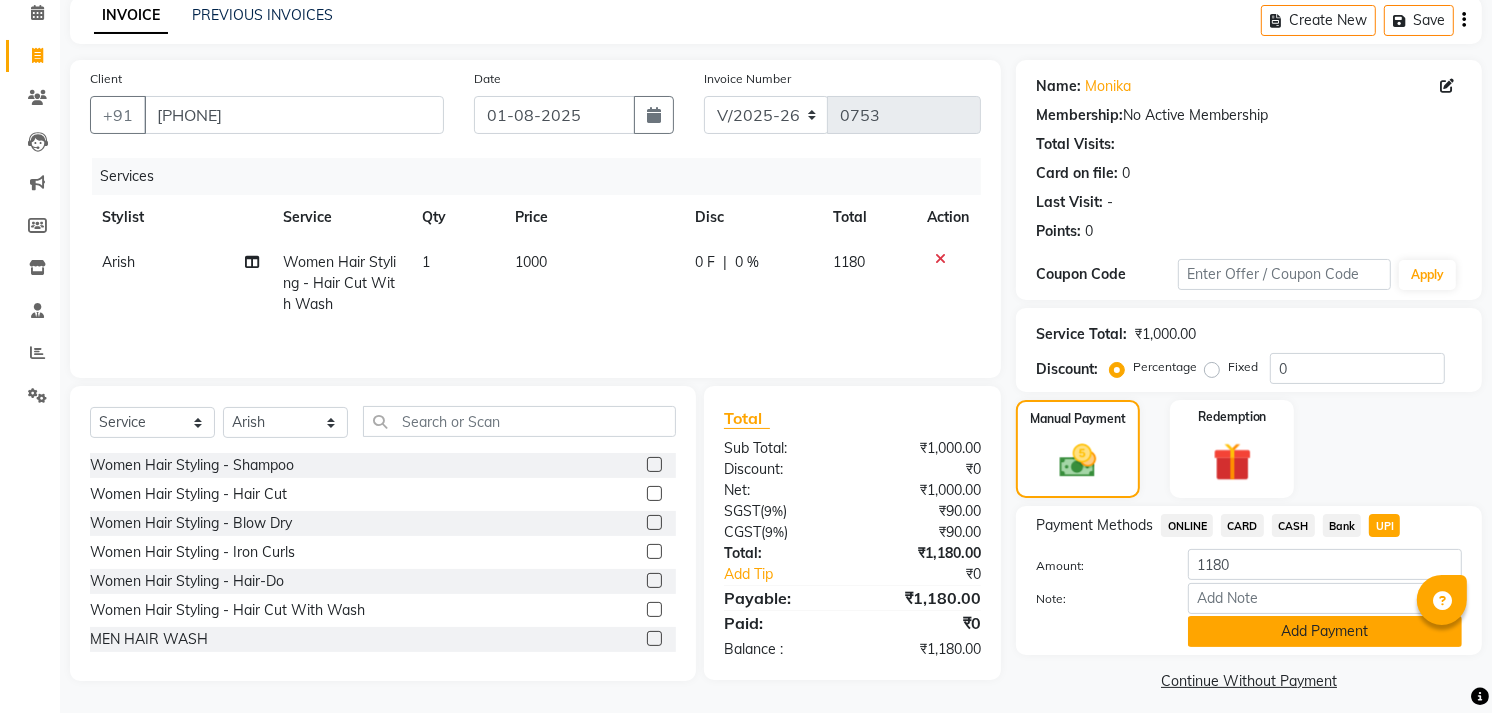 scroll, scrollTop: 103, scrollLeft: 0, axis: vertical 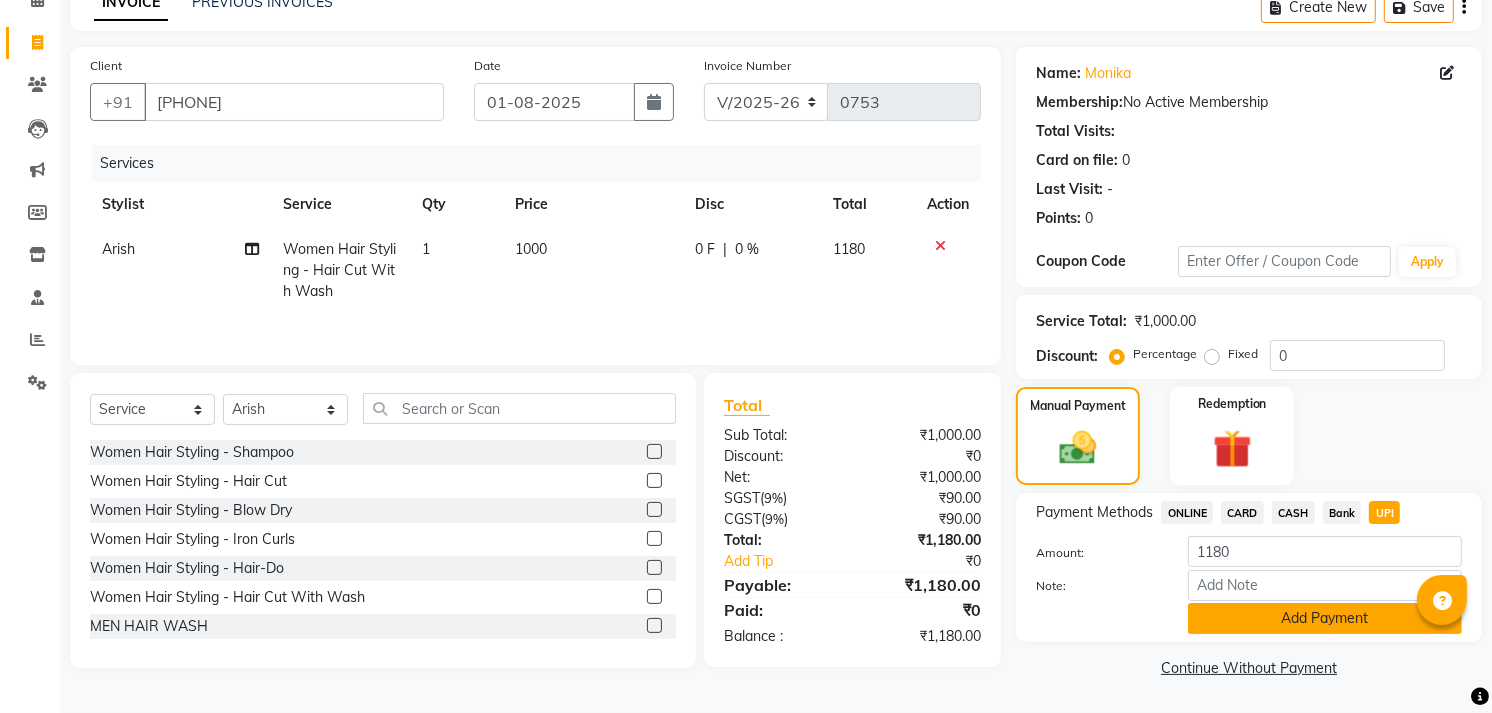 click on "Add Payment" 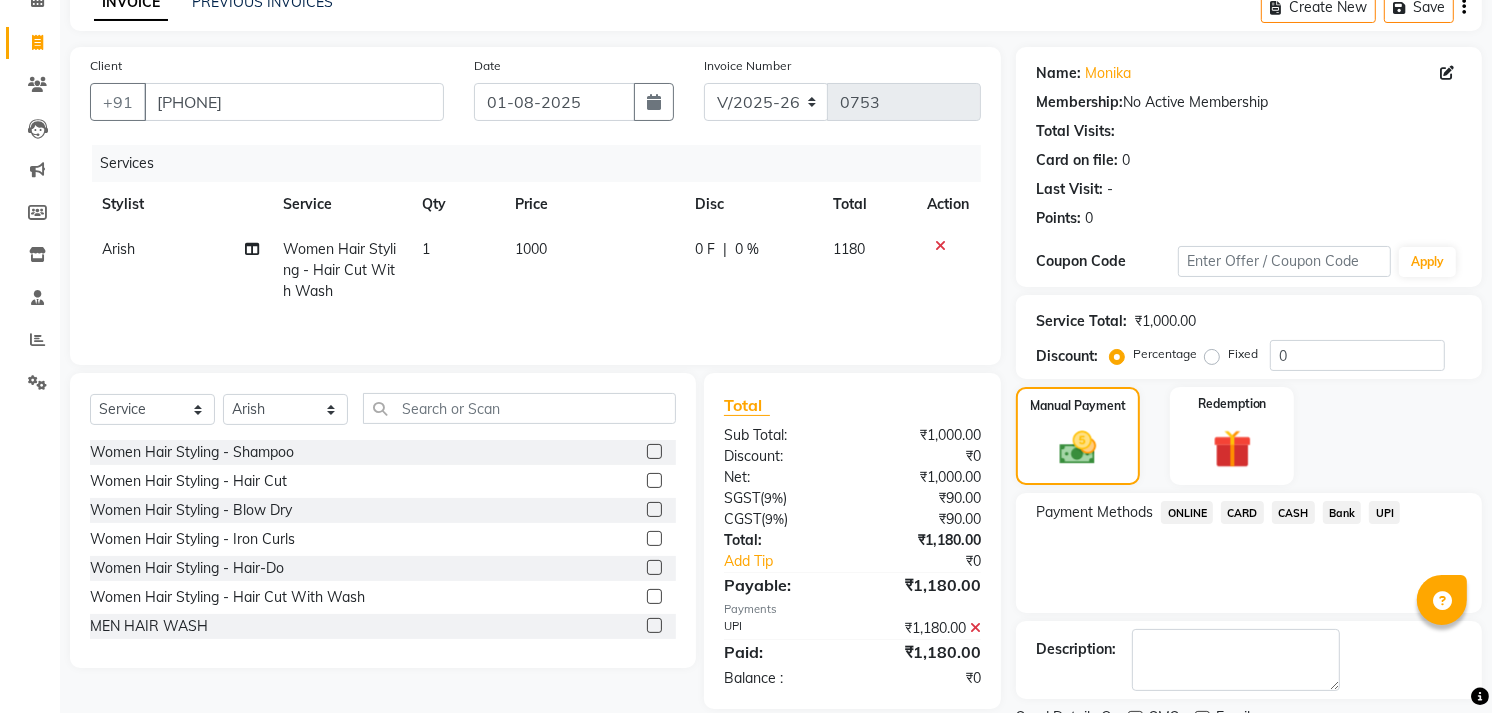 scroll, scrollTop: 186, scrollLeft: 0, axis: vertical 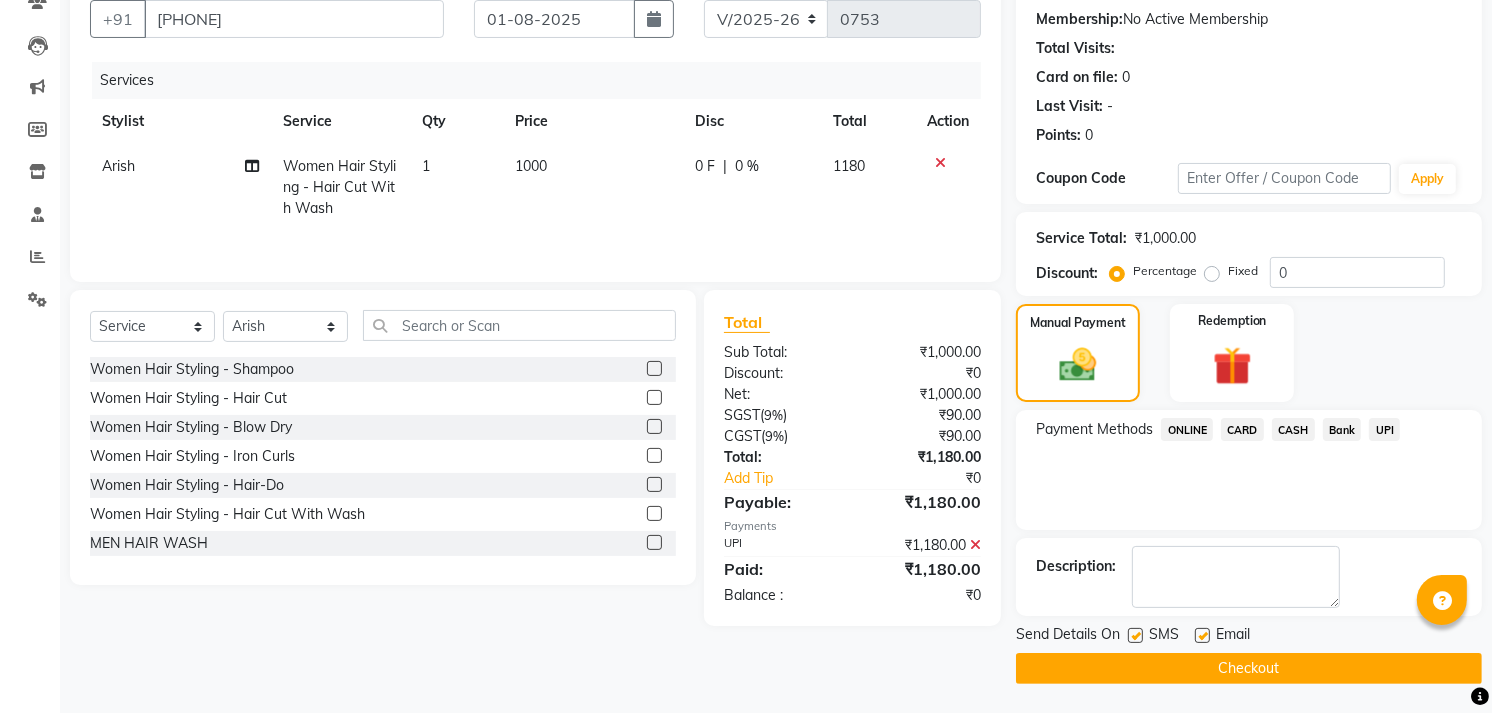 click on "Checkout" 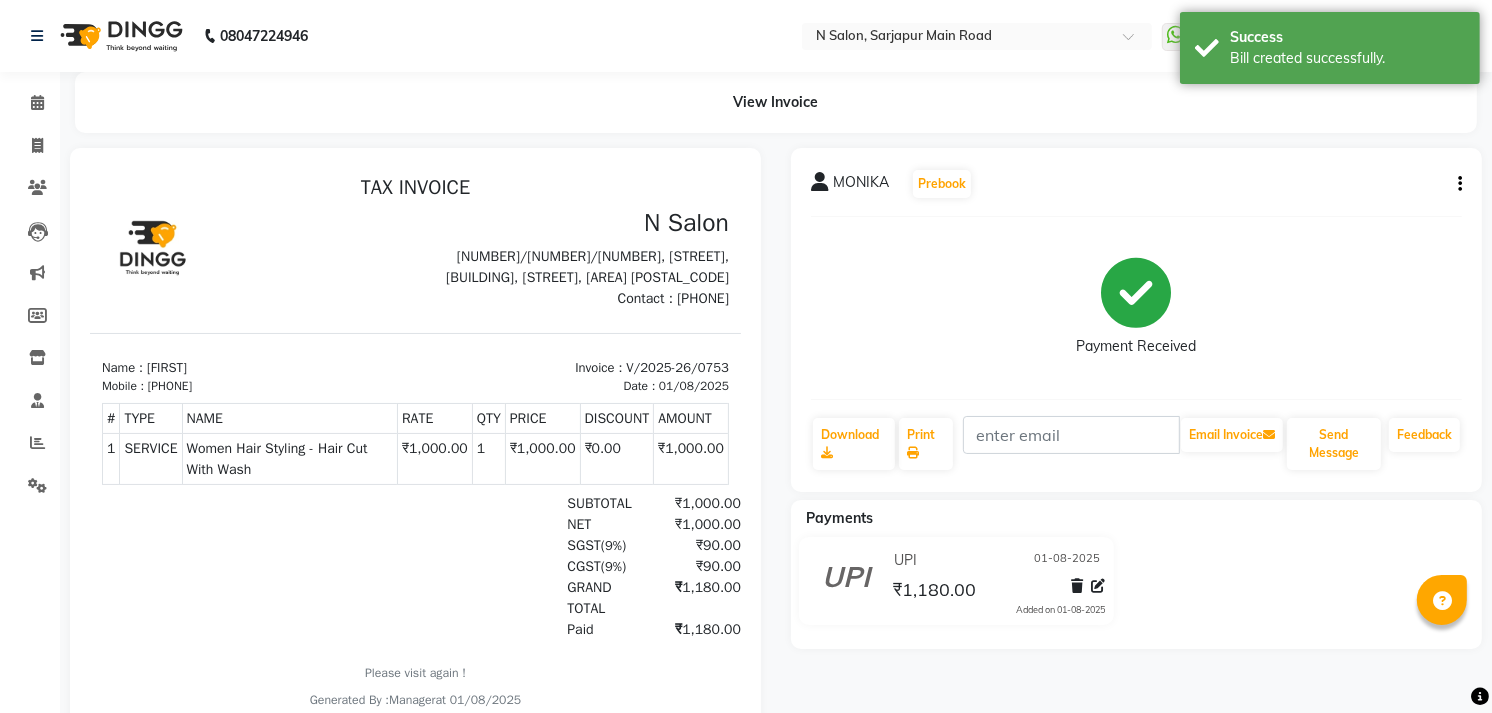 scroll, scrollTop: 0, scrollLeft: 0, axis: both 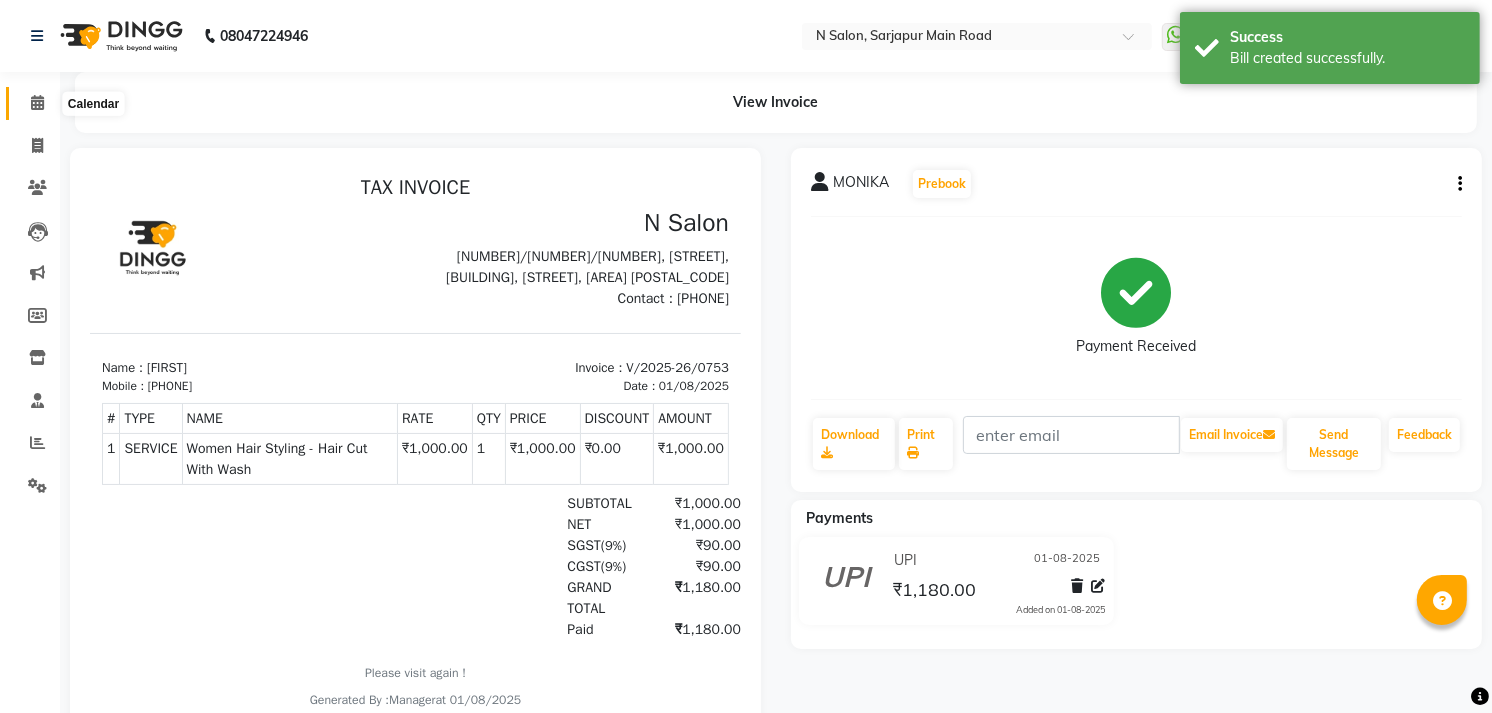 click 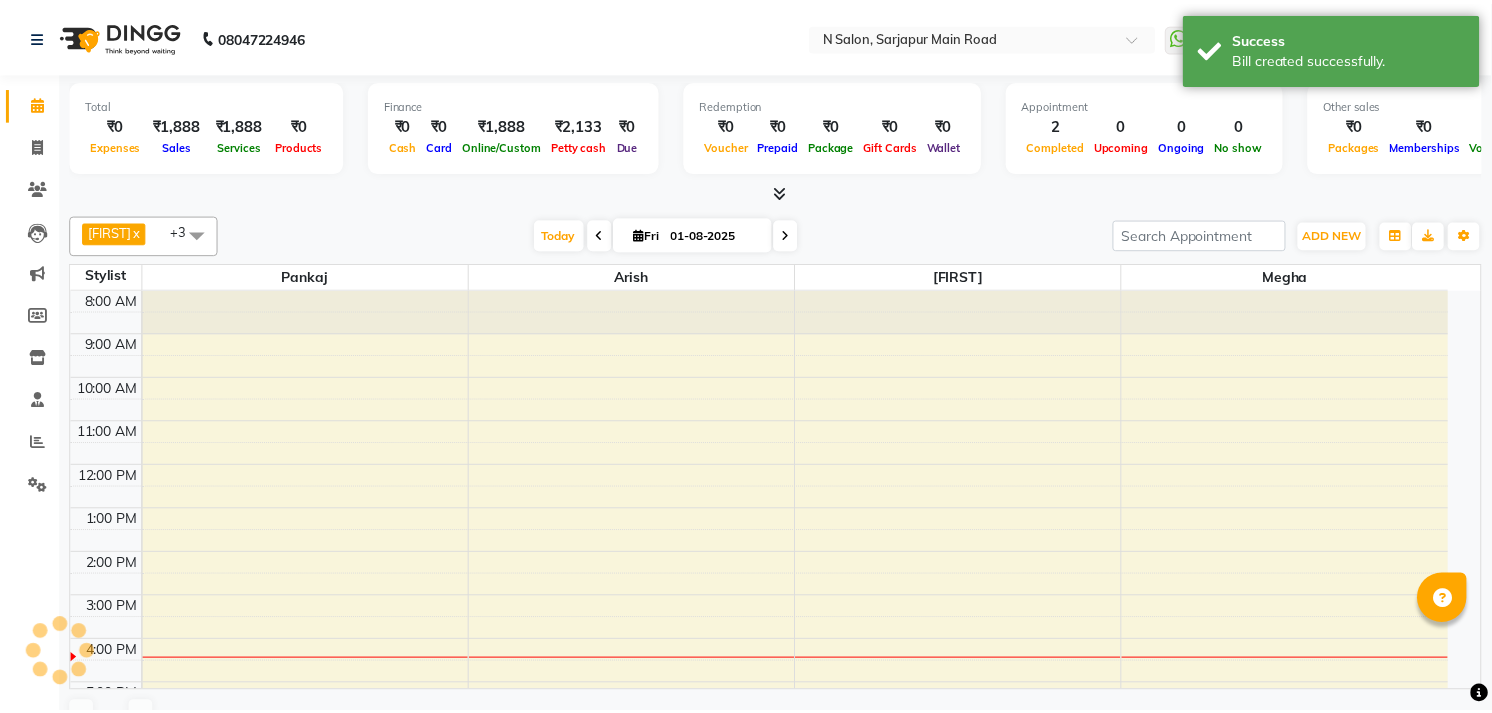 scroll, scrollTop: 172, scrollLeft: 0, axis: vertical 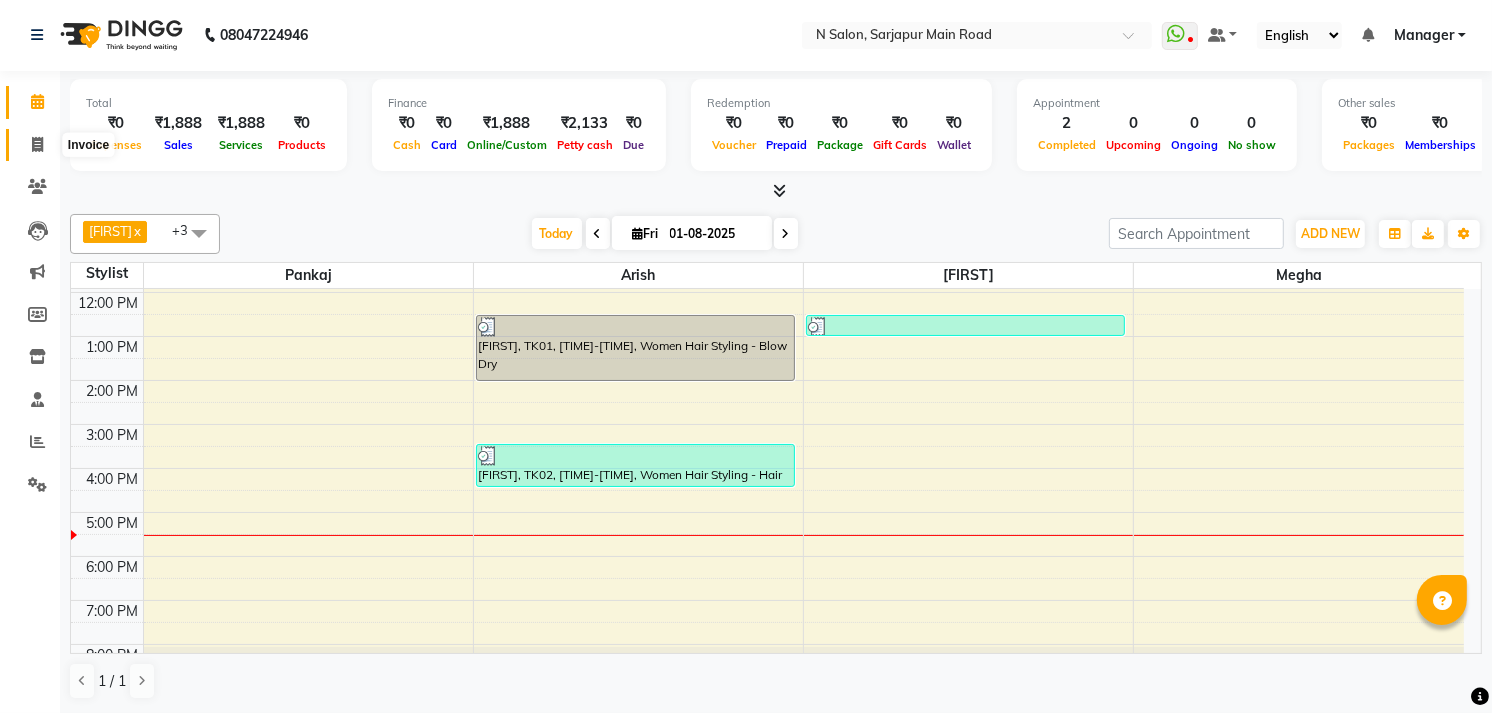 click 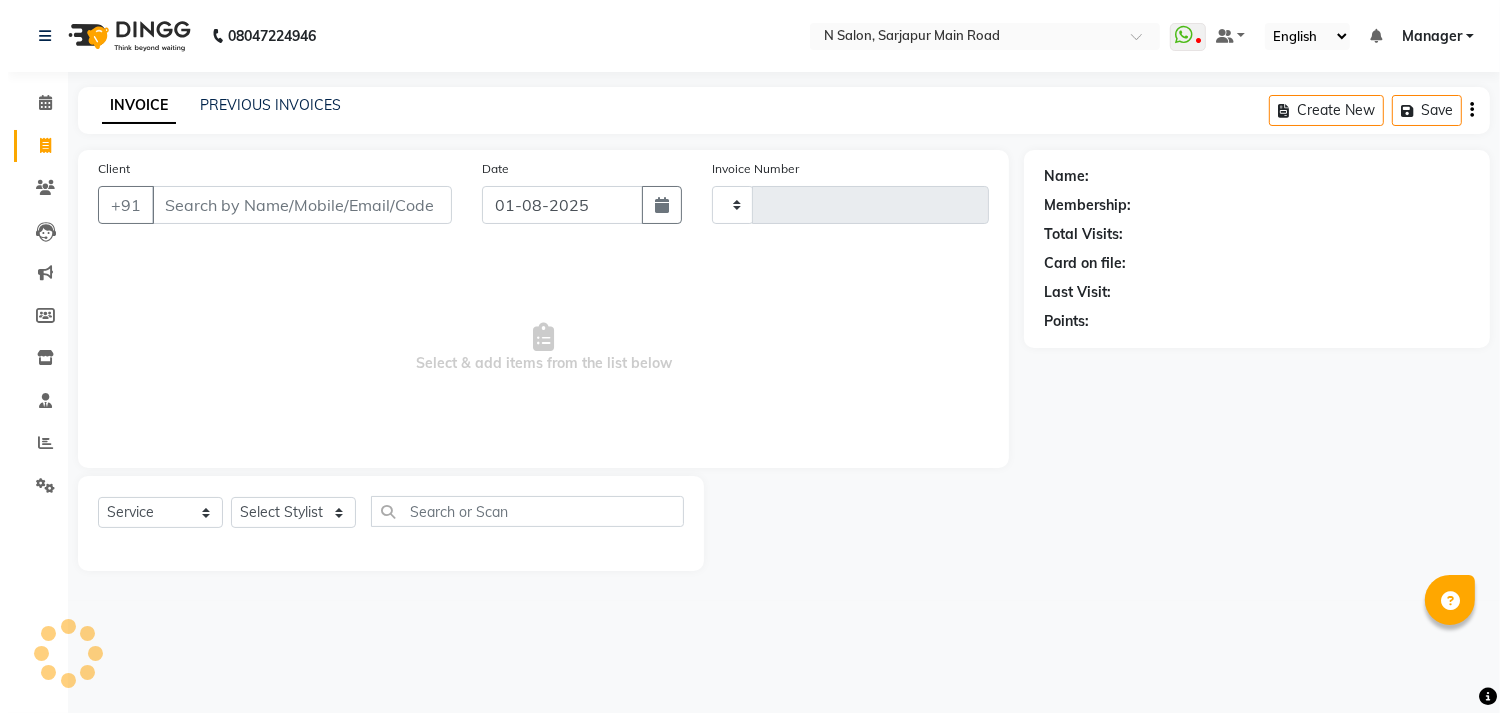 scroll, scrollTop: 0, scrollLeft: 0, axis: both 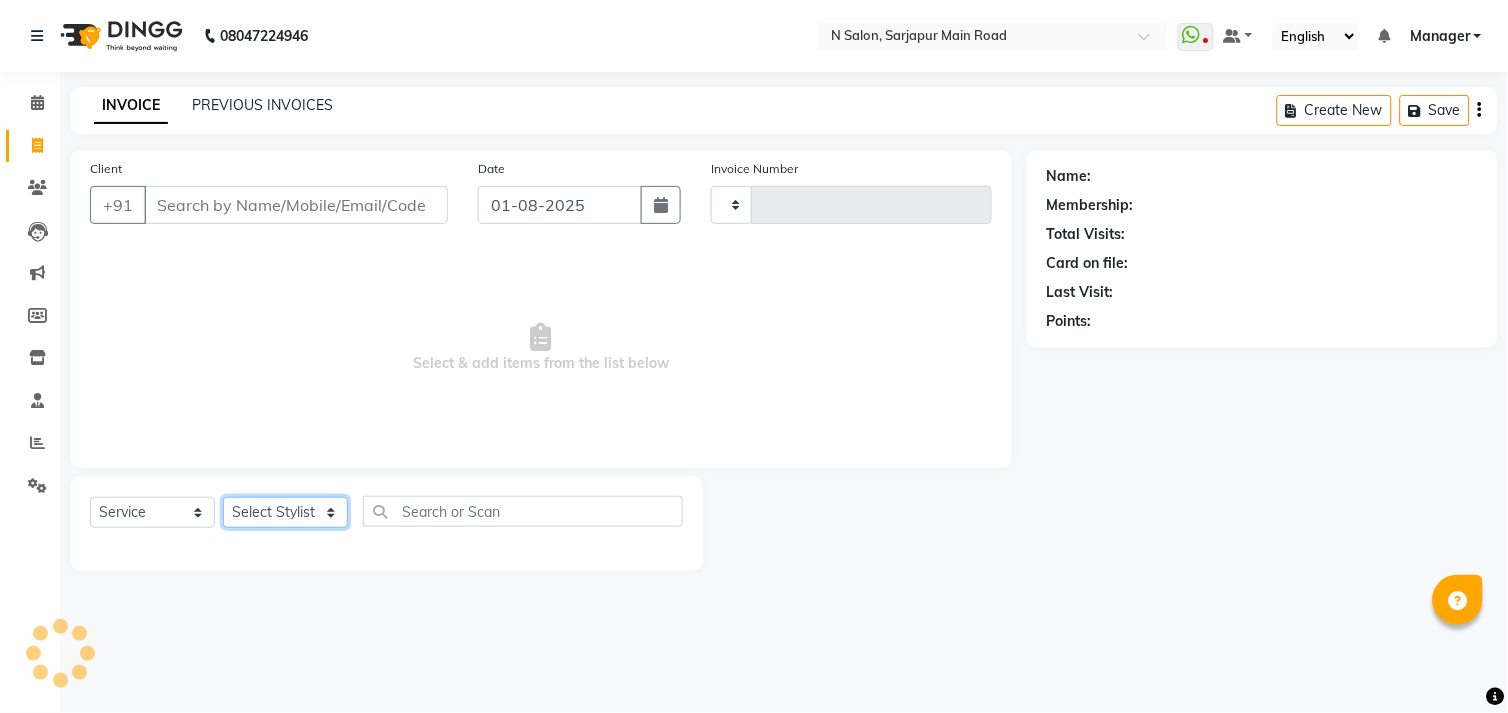 click on "Select Stylist" 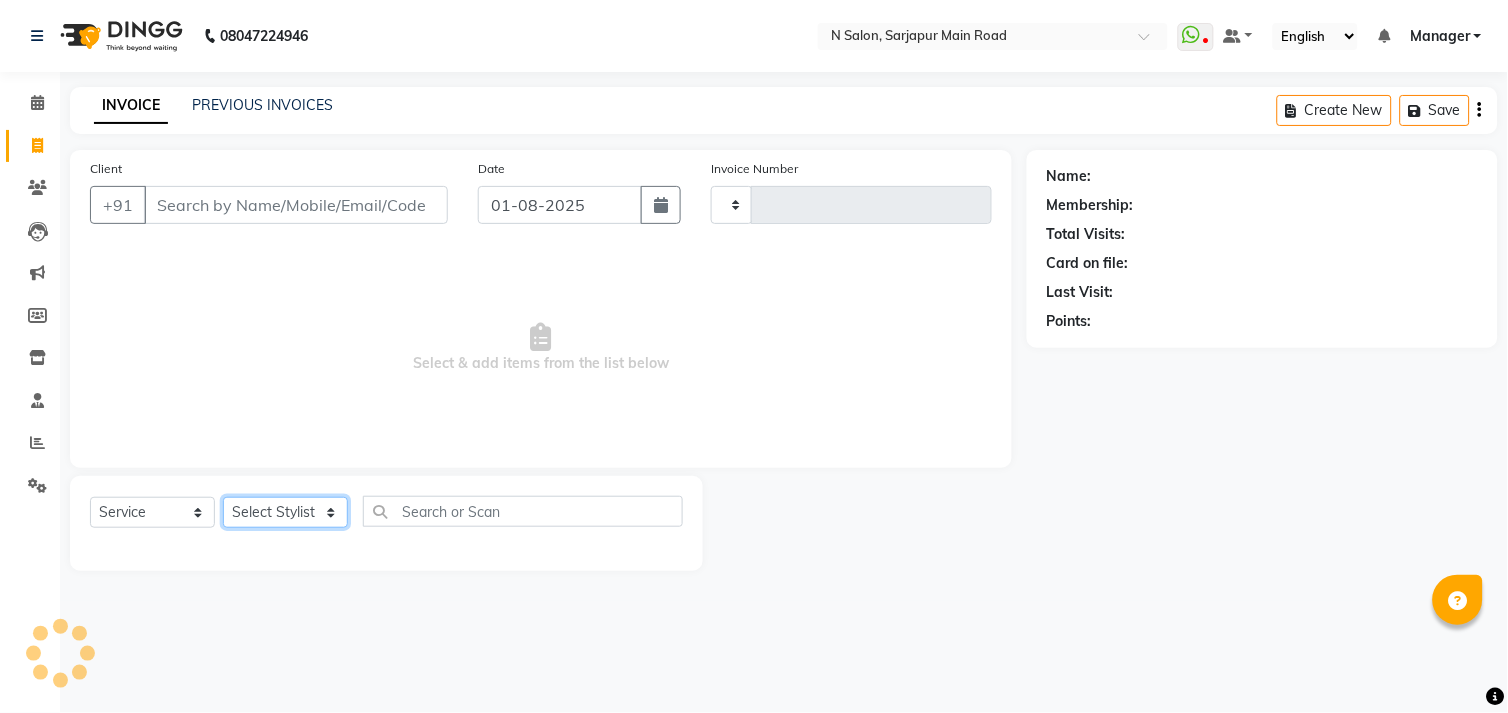 type on "0754" 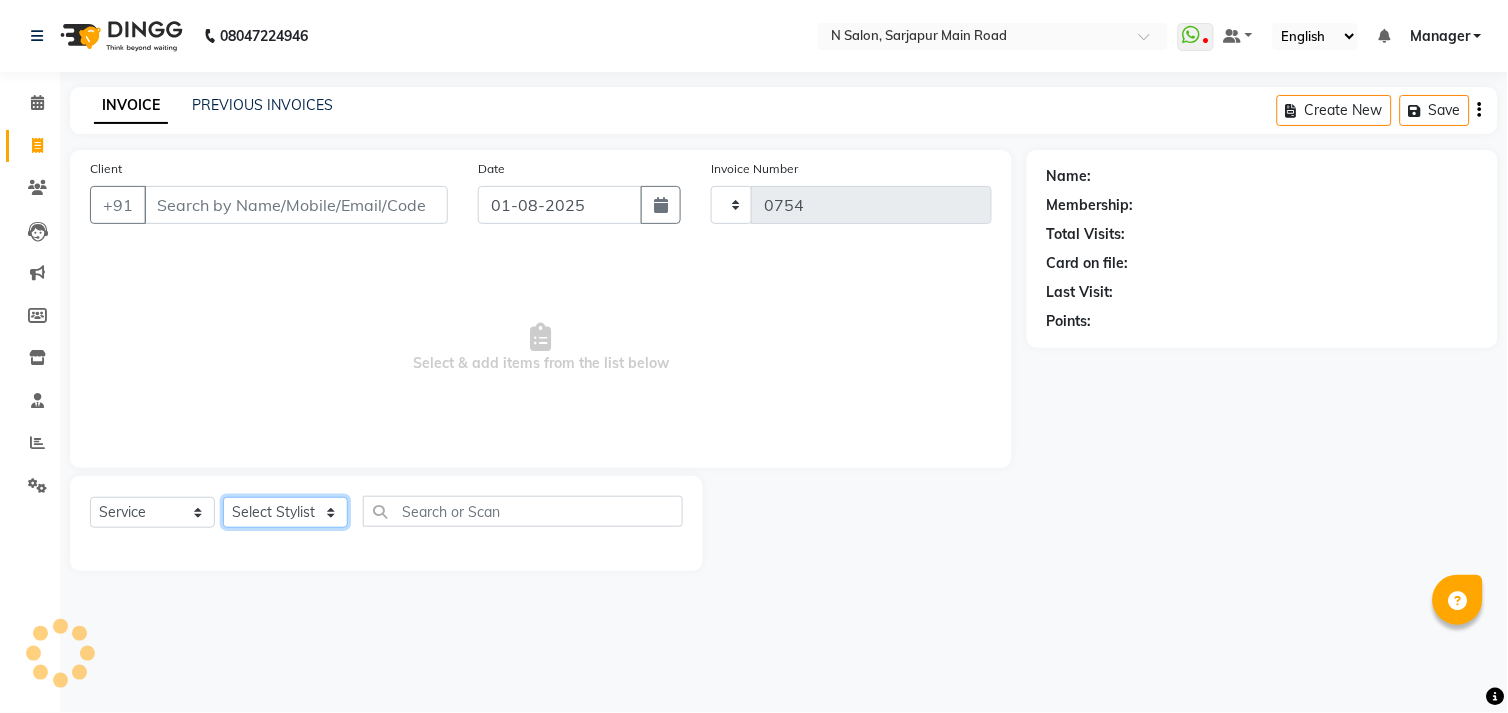 select on "7871" 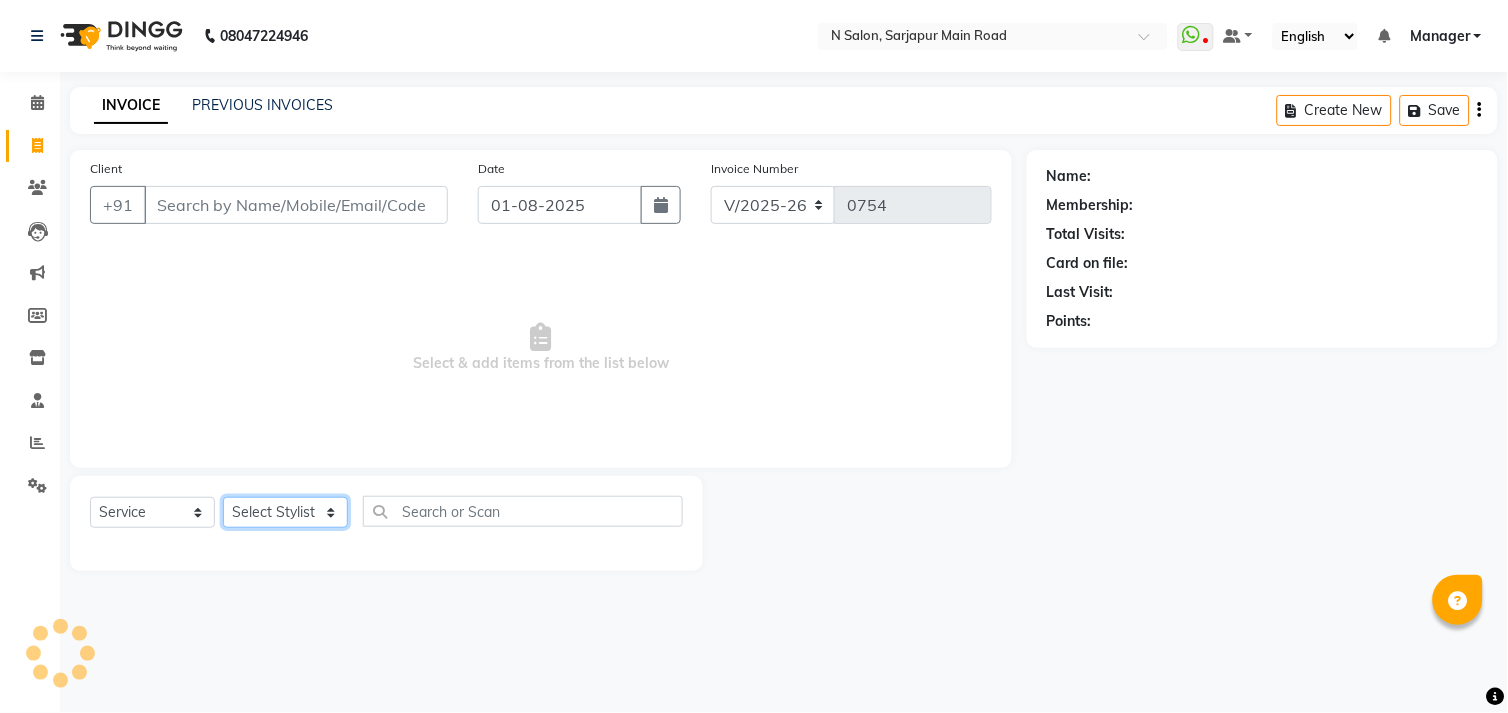 click on "Select Stylist" 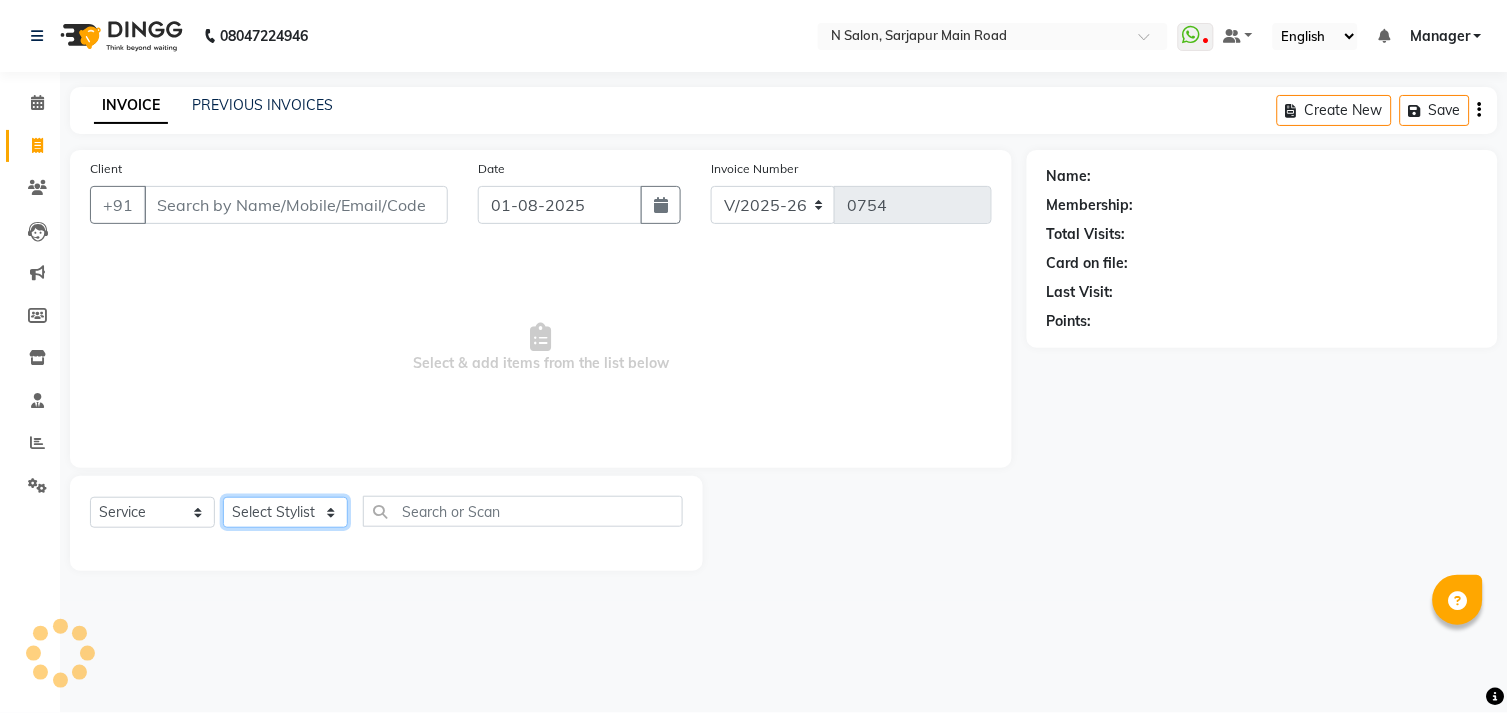 click on "Select Stylist" 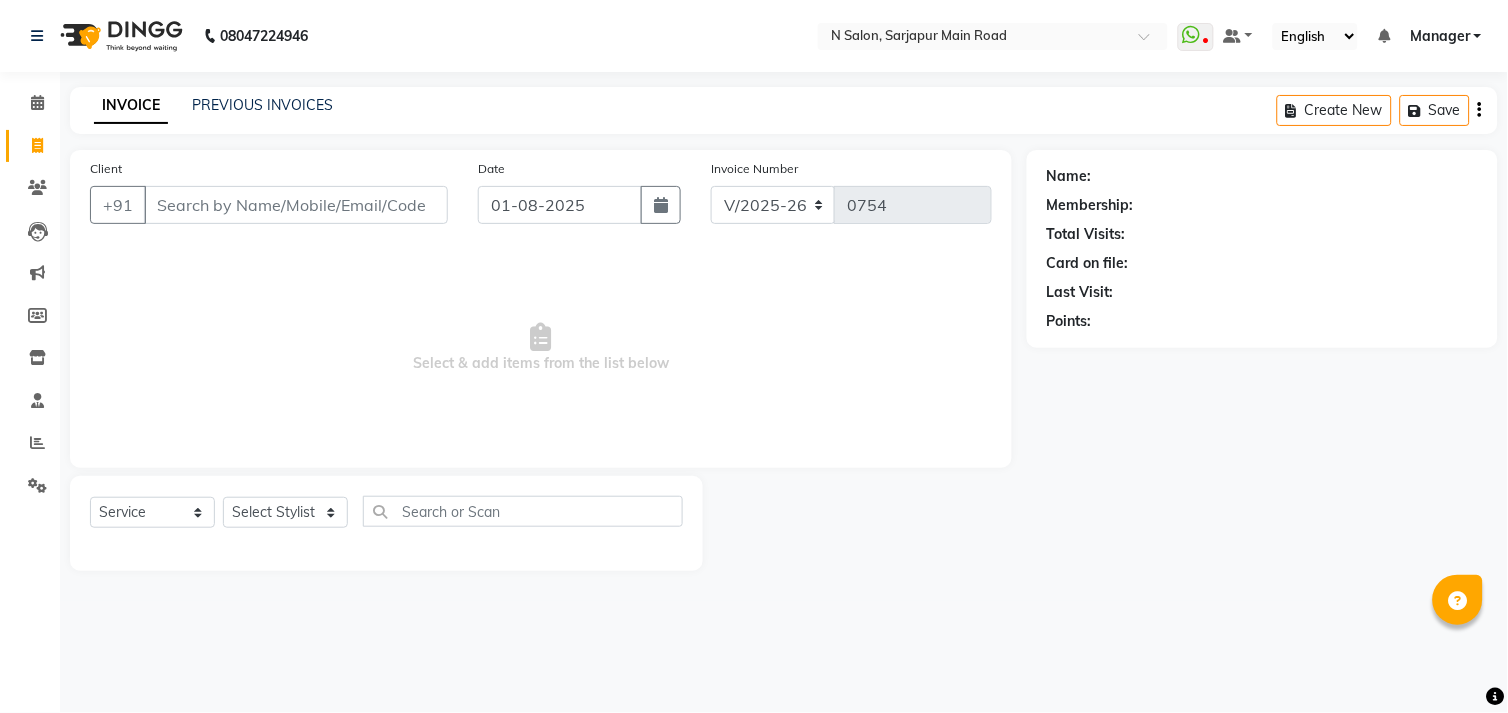 drag, startPoint x: 1007, startPoint y: 557, endPoint x: 945, endPoint y: 540, distance: 64.288414 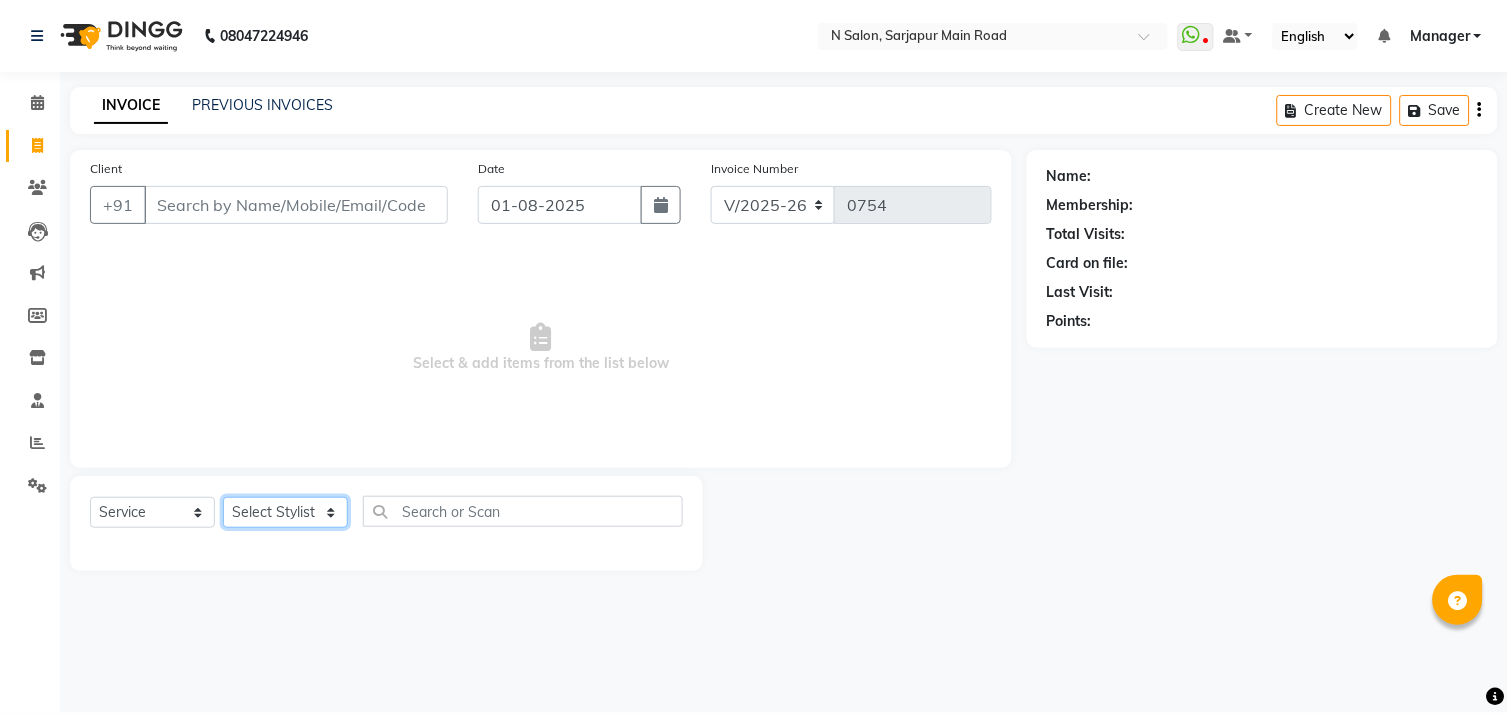 click on "Select Stylist Amgha Arish CHANDU DIPEN kajal kupu  Manager megha Mukul Aggarwal NIRJALA Owner Pankaj Rahul Sir shradha" 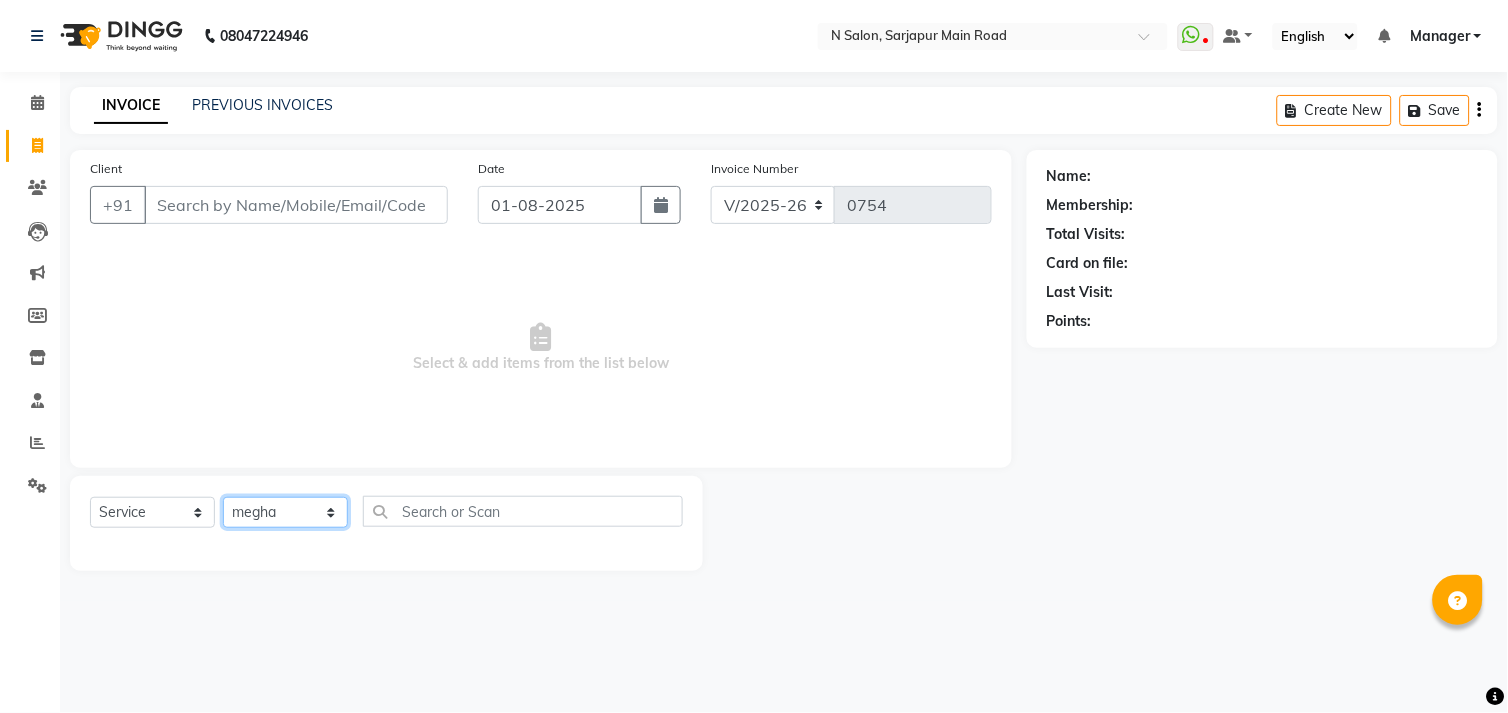 click on "Select Stylist Amgha Arish CHANDU DIPEN kajal kupu  Manager megha Mukul Aggarwal NIRJALA Owner Pankaj Rahul Sir shradha" 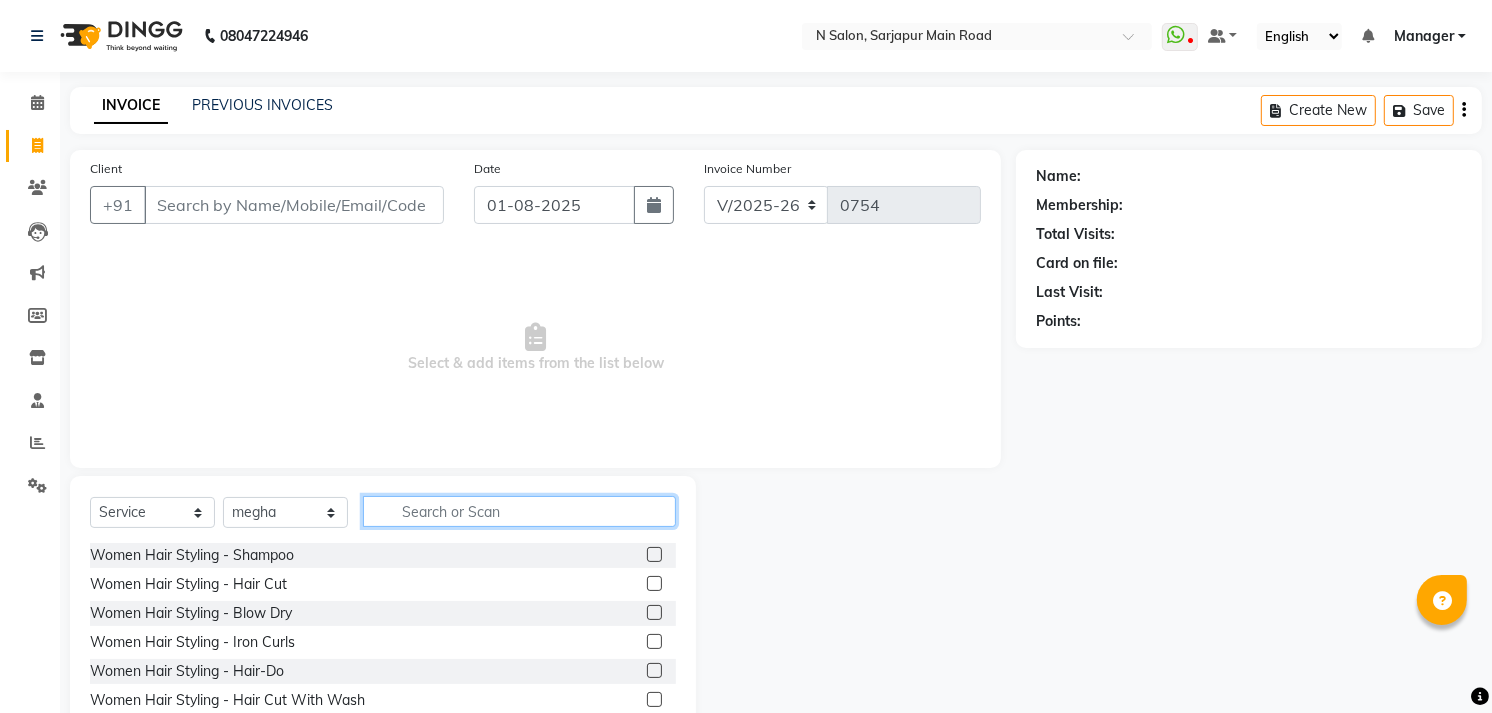 click 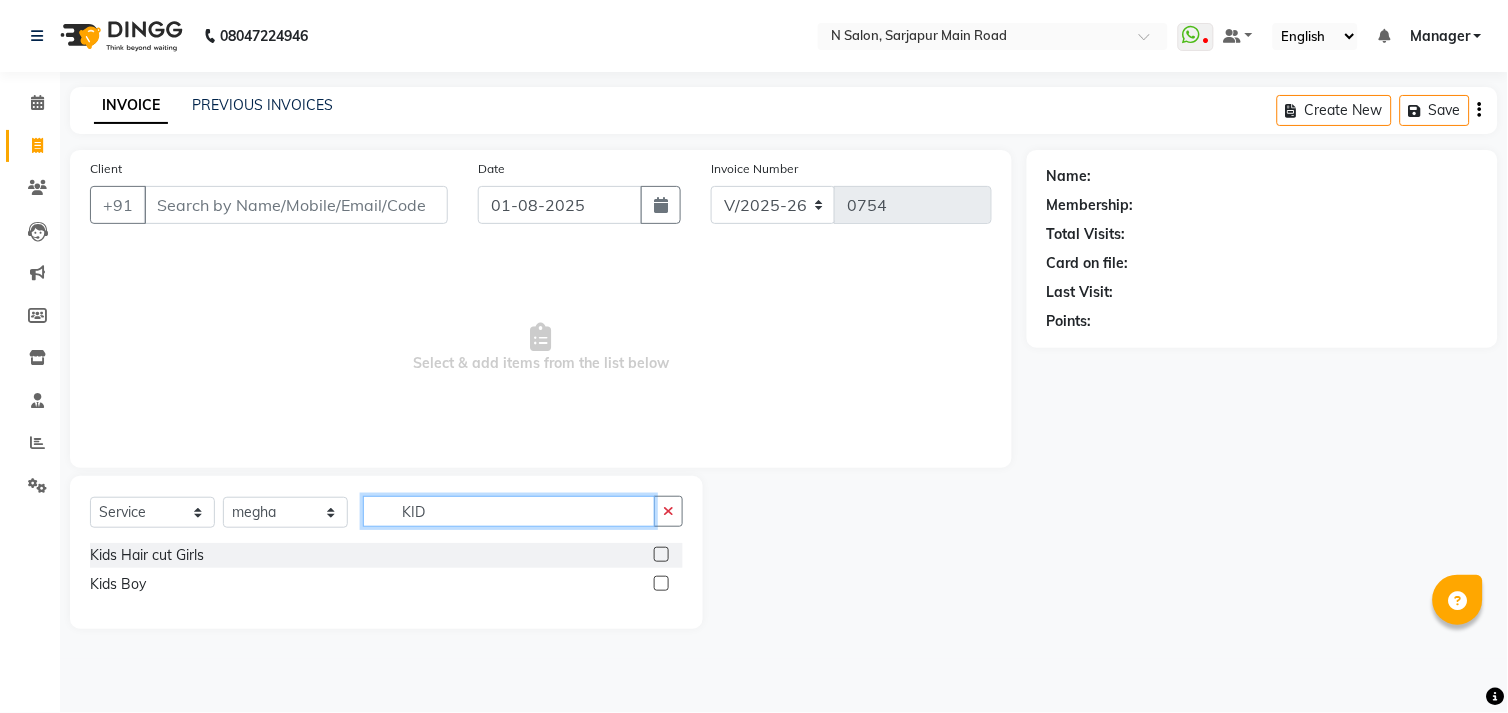 type on "KID" 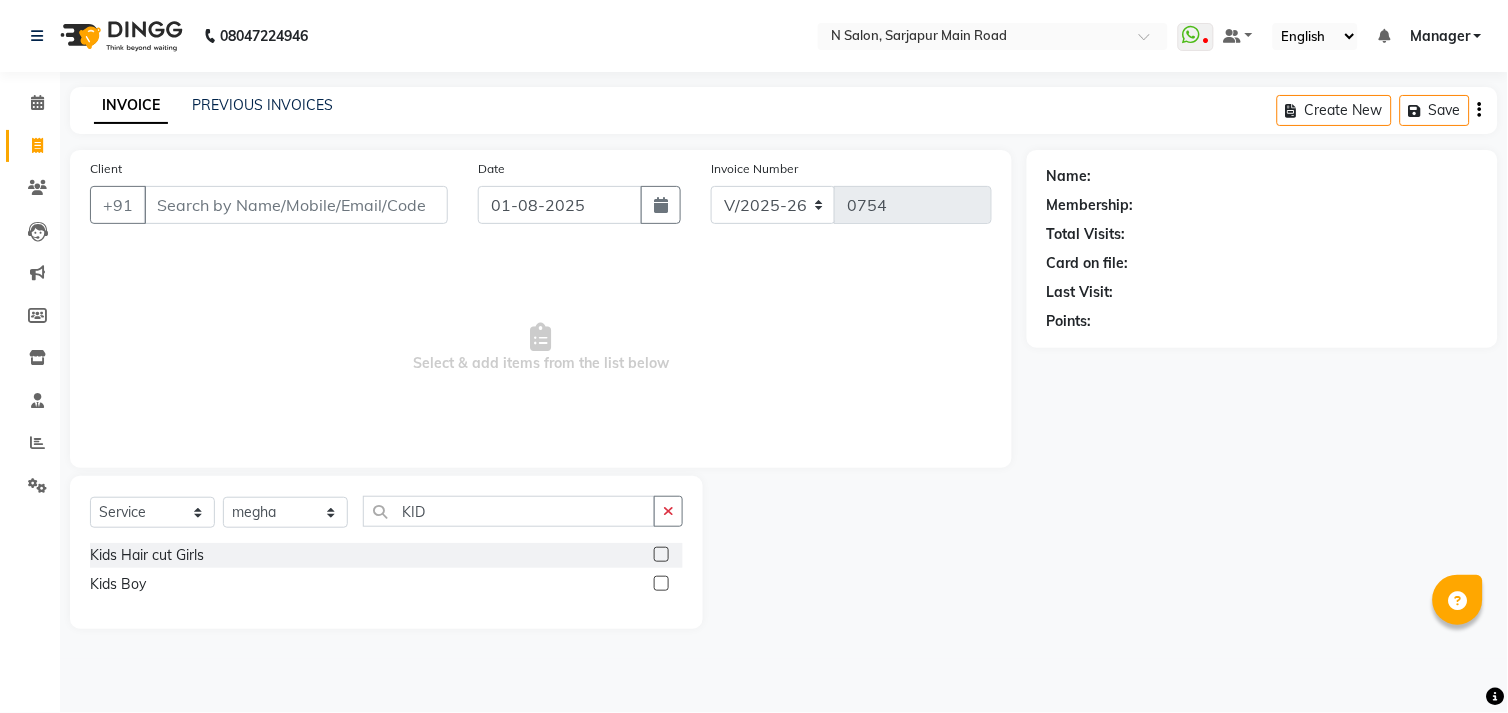 click 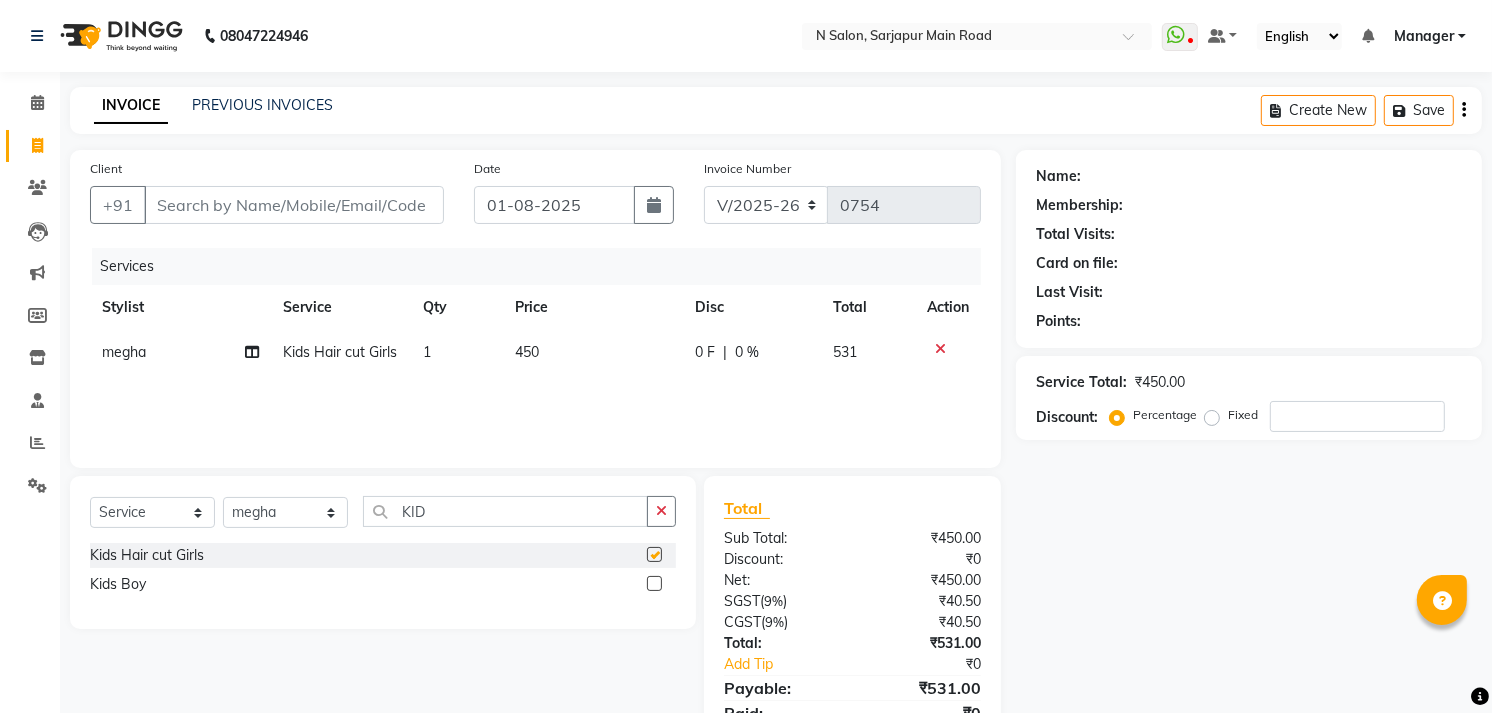 checkbox on "false" 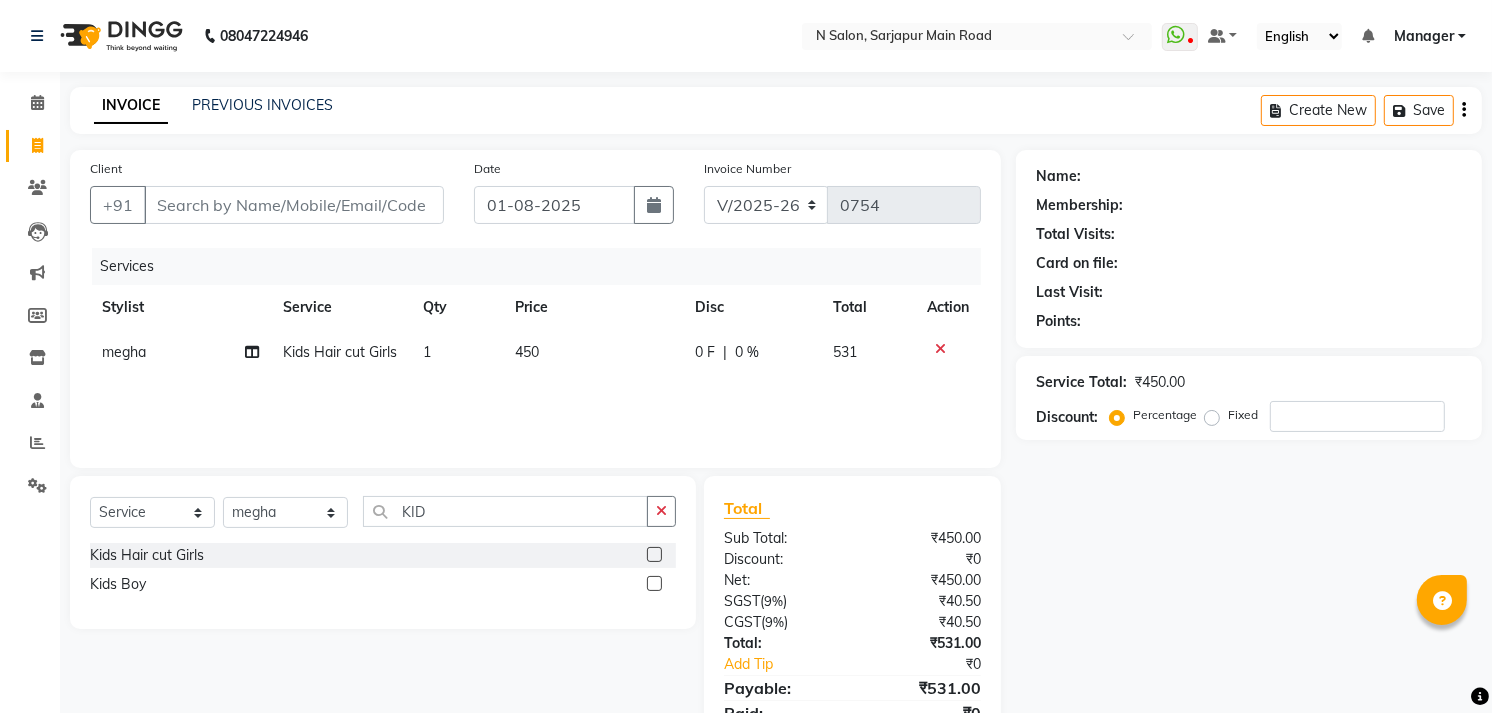 click 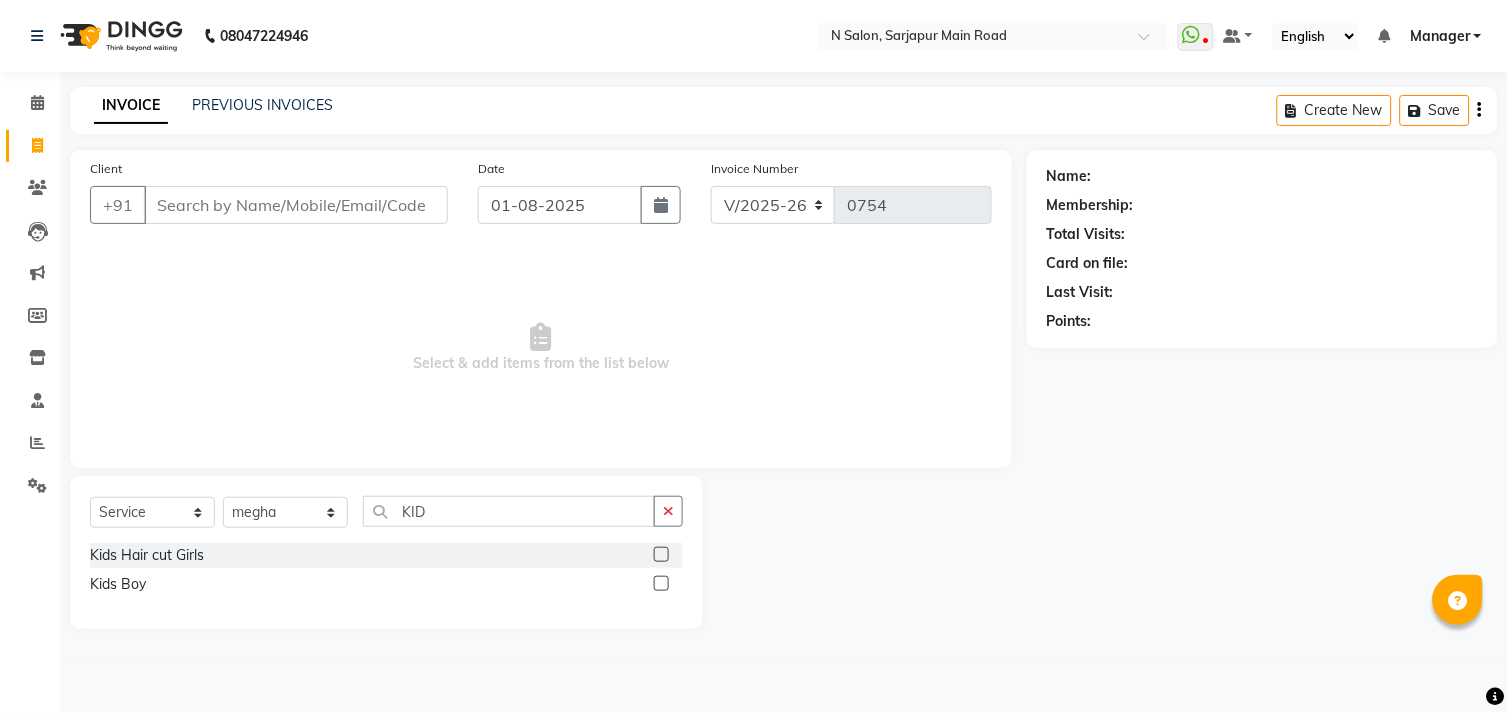 click on "Manager" at bounding box center [1440, 36] 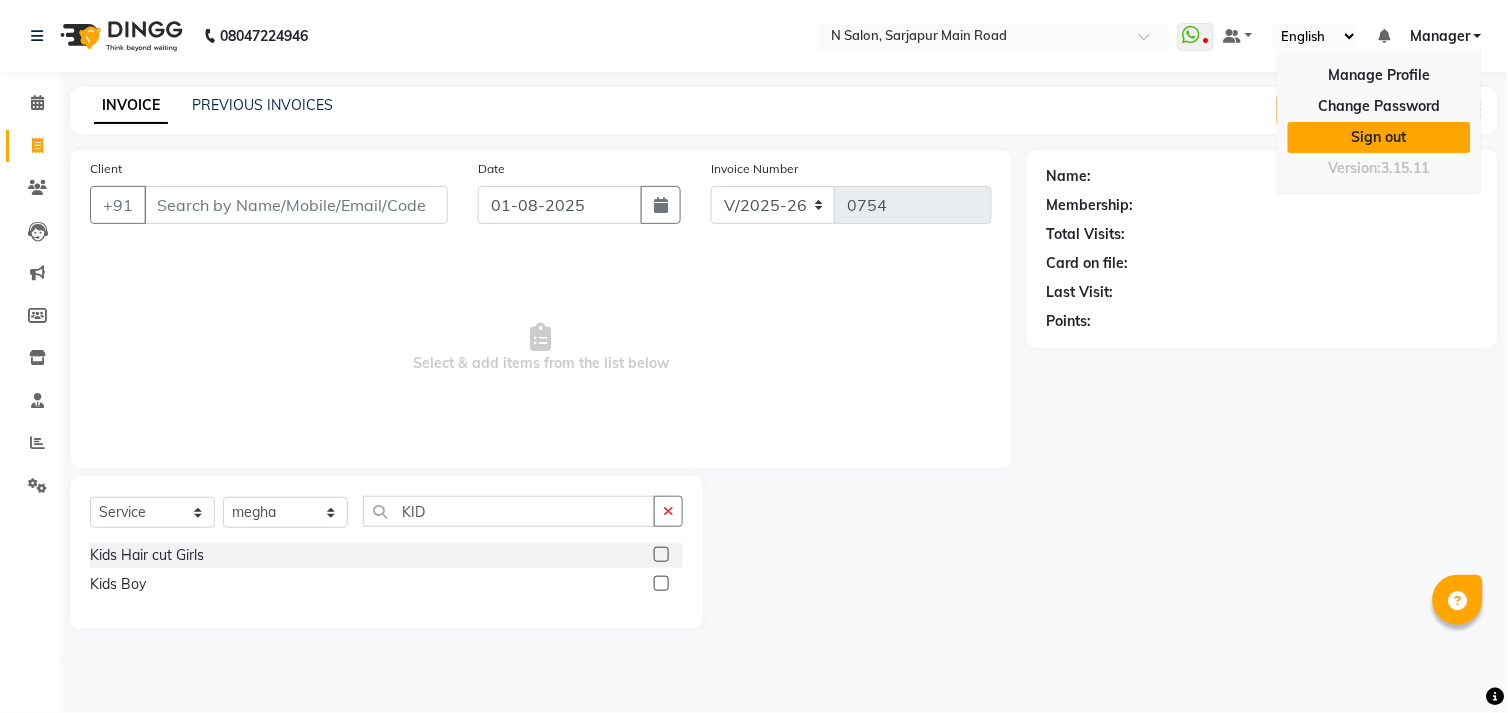 click on "Sign out" at bounding box center [1379, 137] 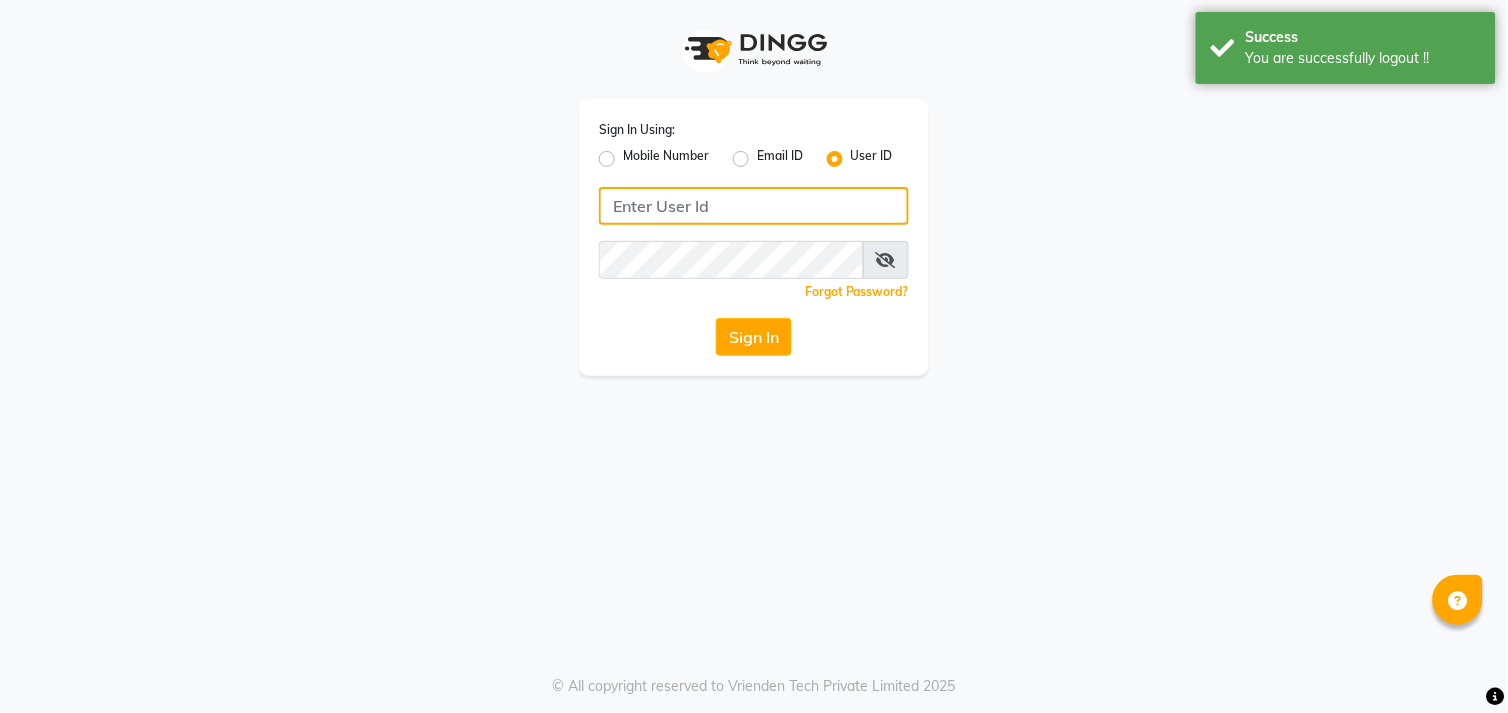 type on "9980535167" 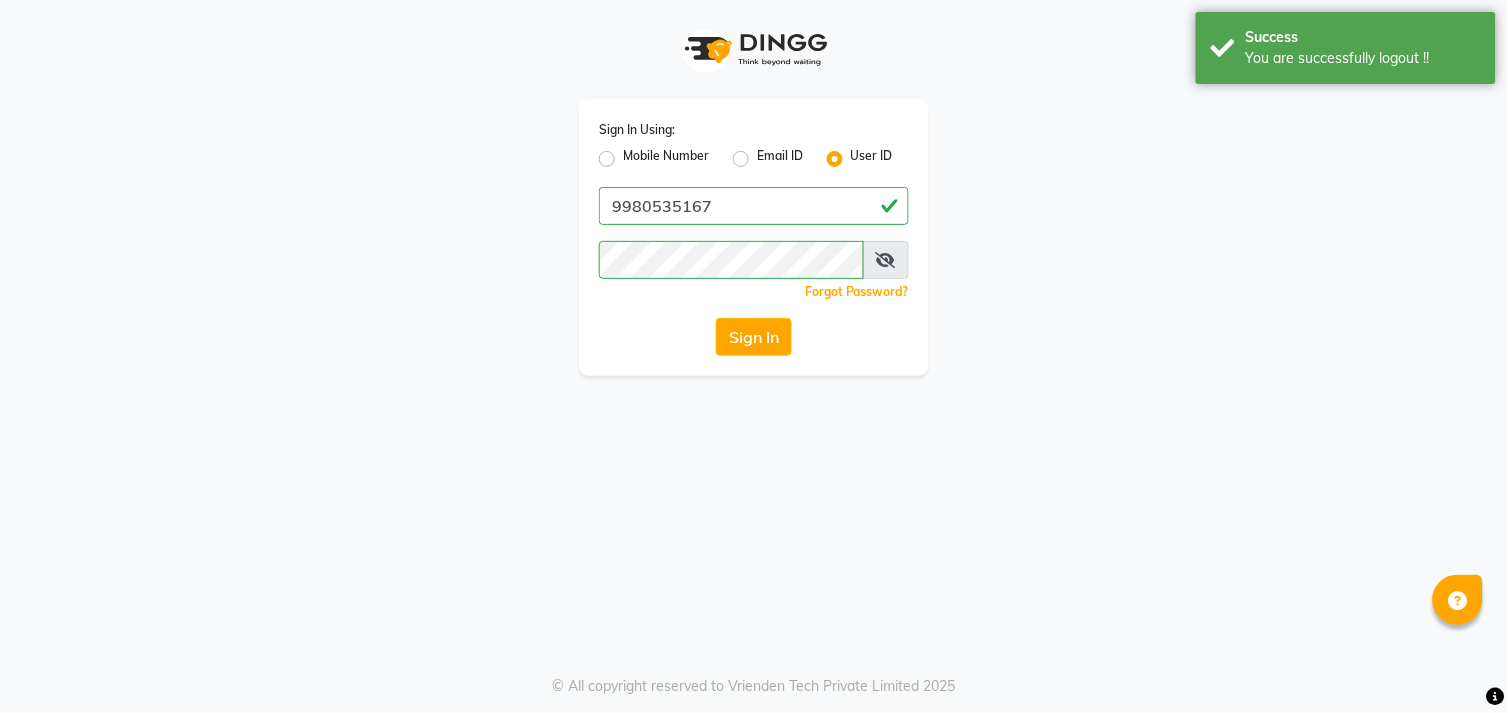 click on "Mobile Number" 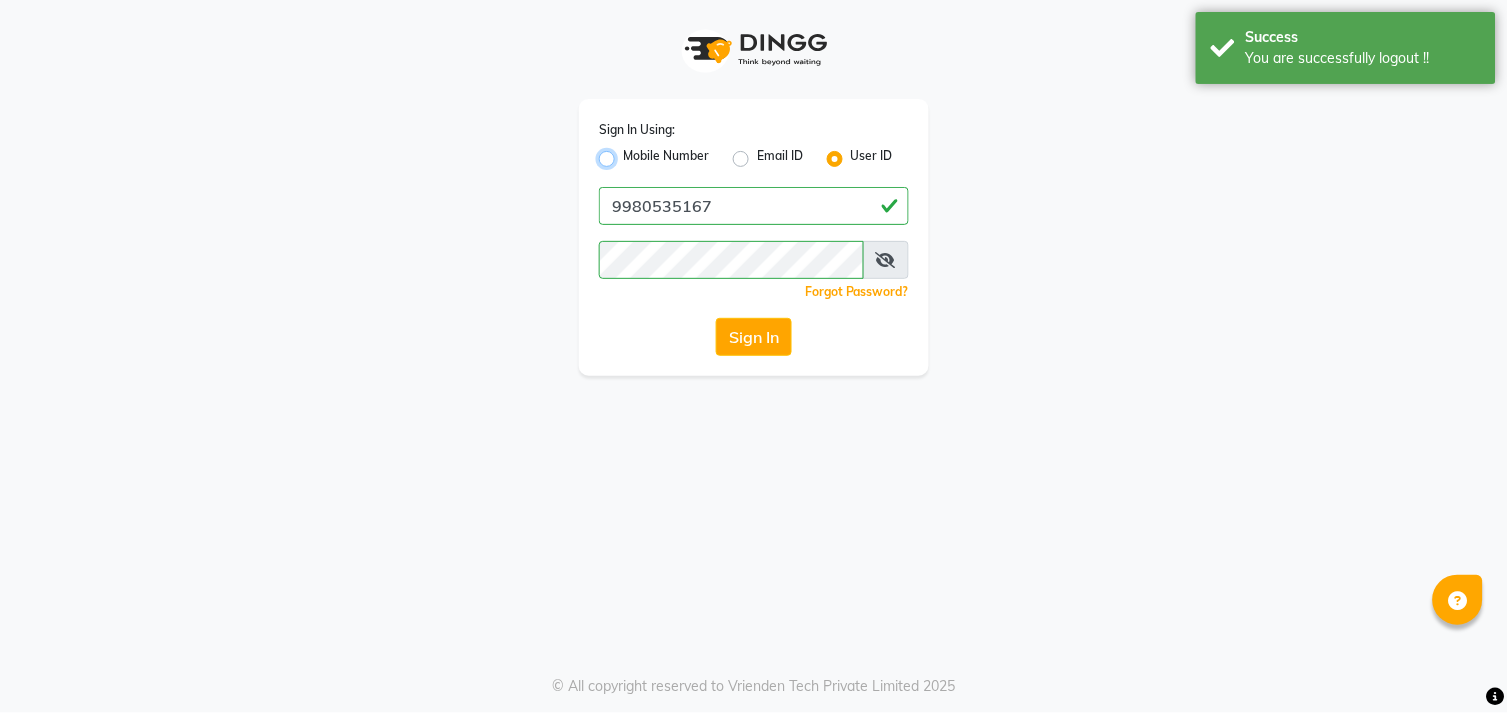 click on "Mobile Number" at bounding box center (629, 153) 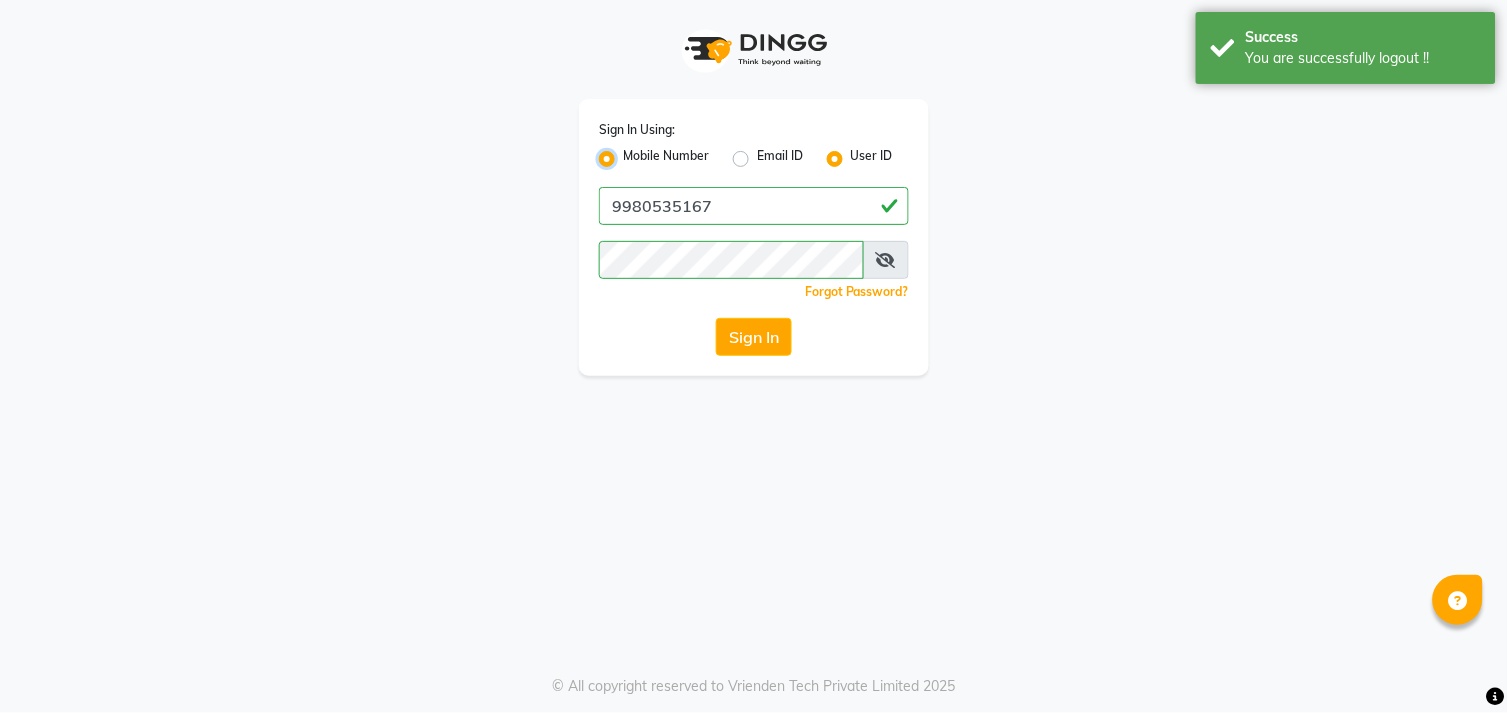 radio on "false" 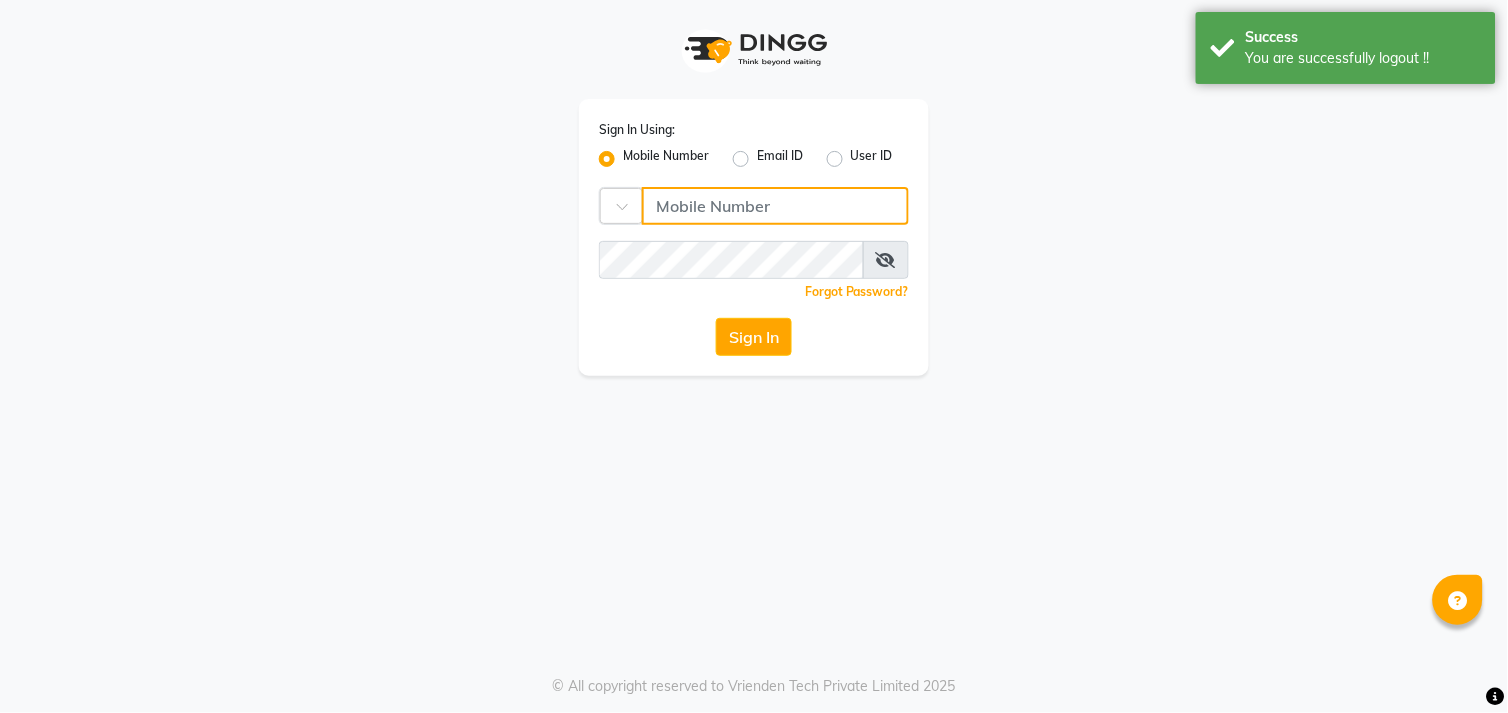 click 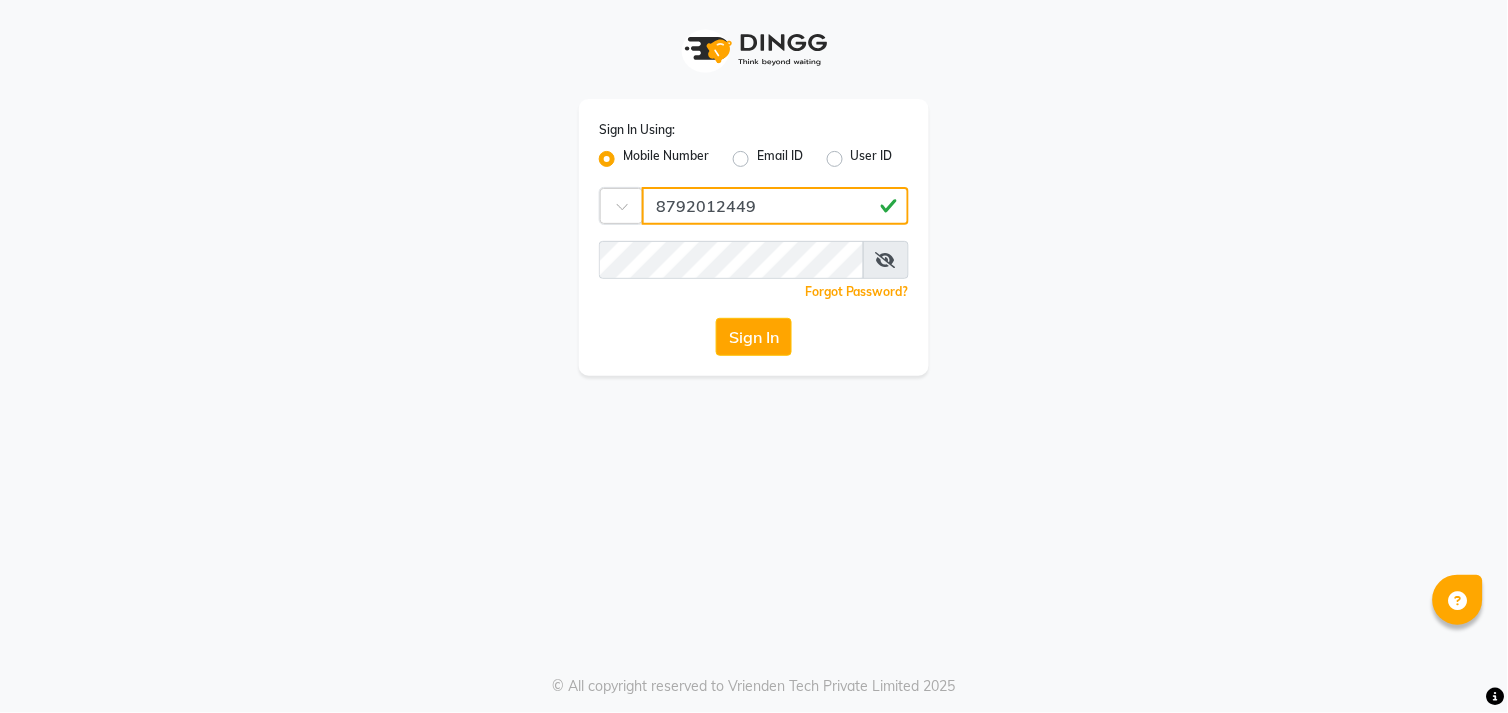 type on "8792012449" 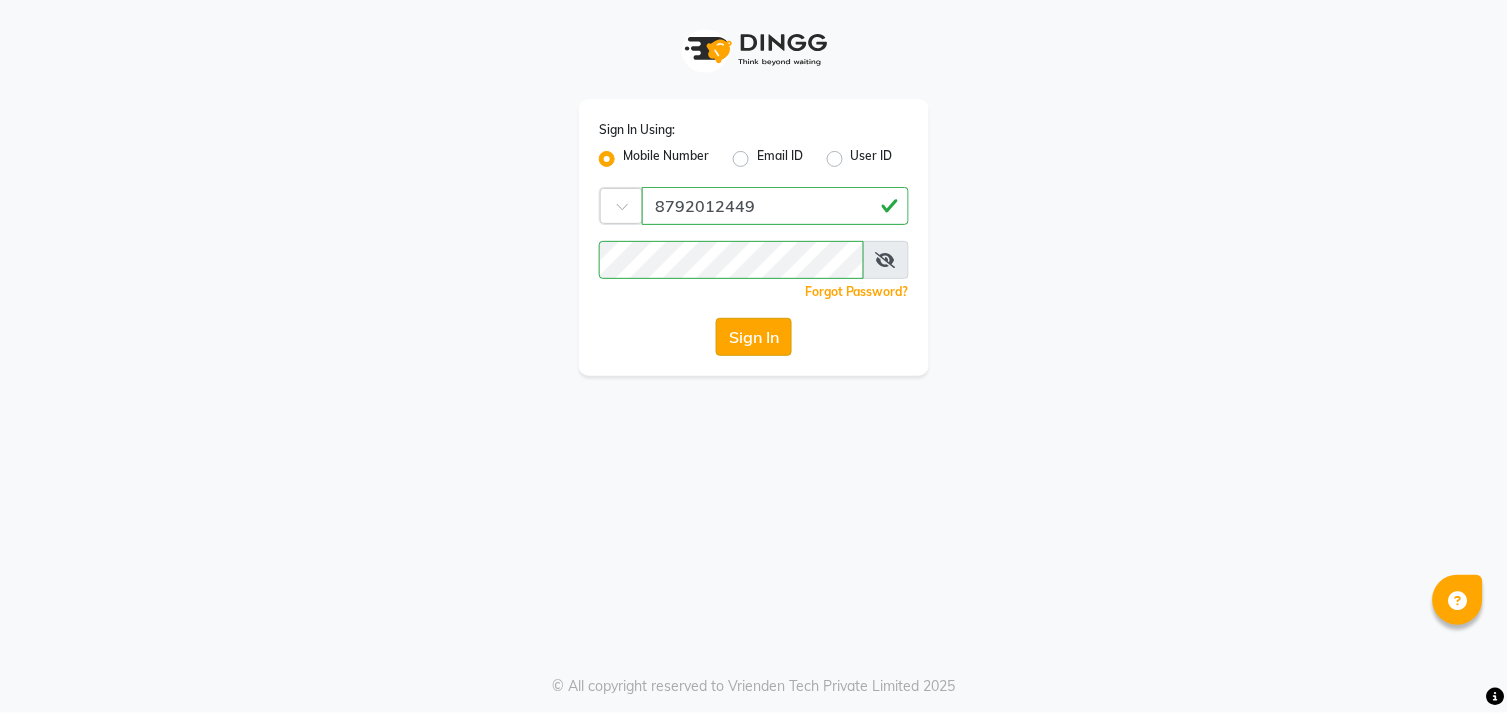 click on "Sign In" 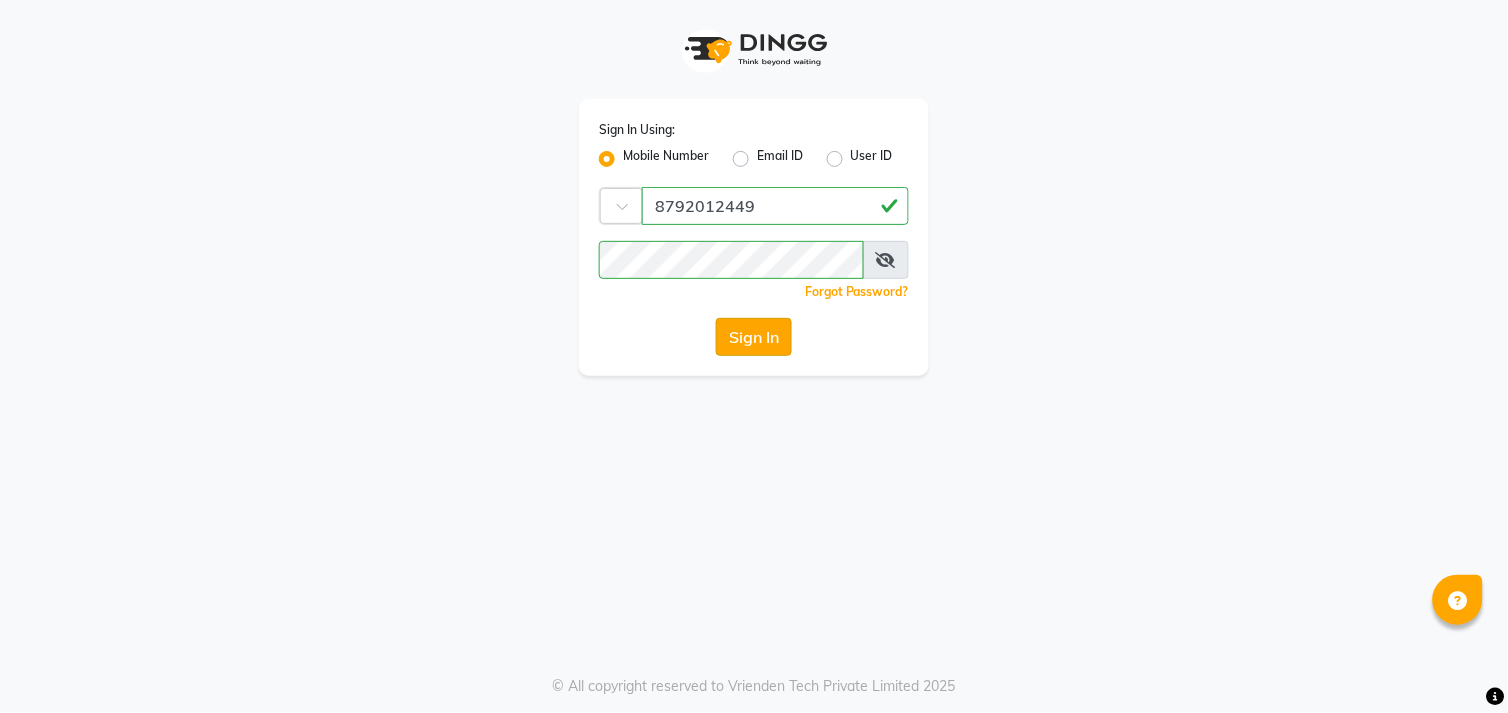 click on "Sign In" 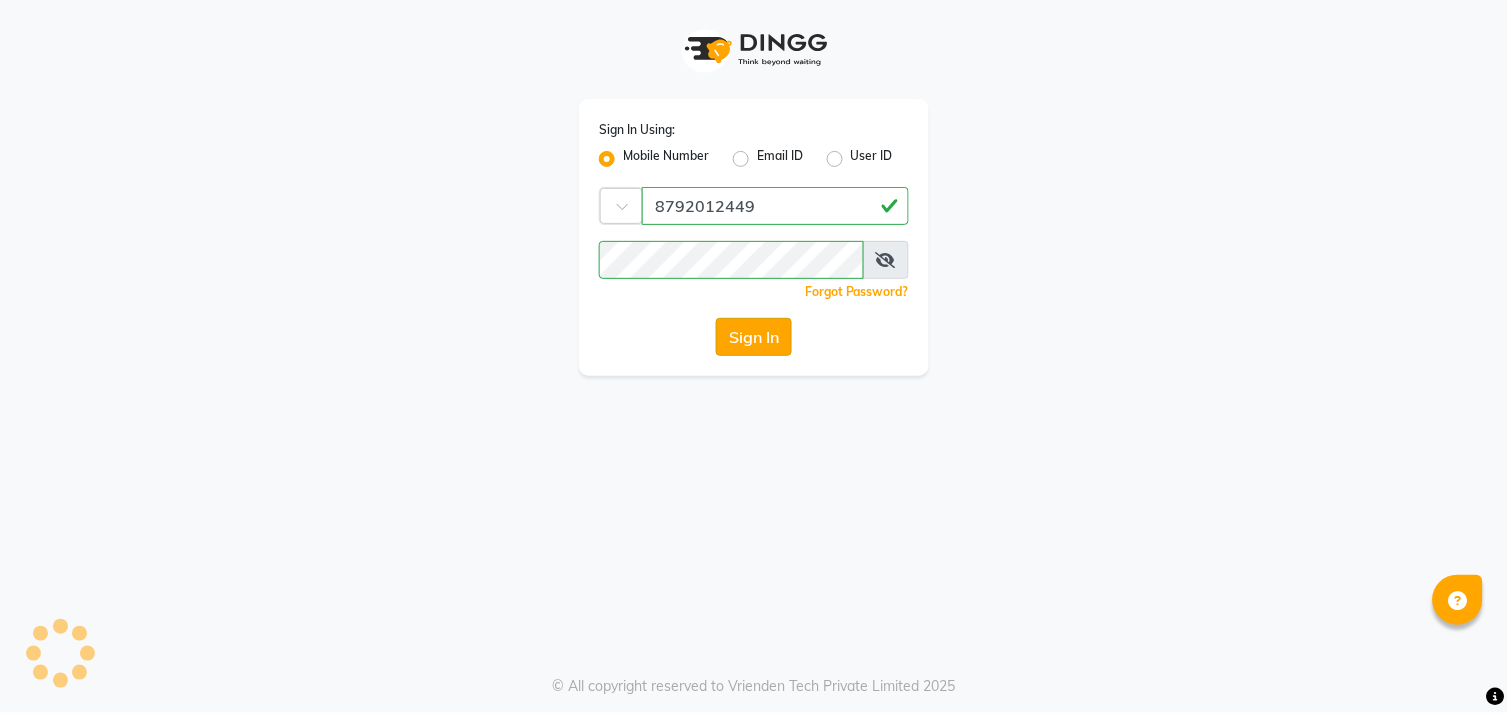 click on "Sign In" 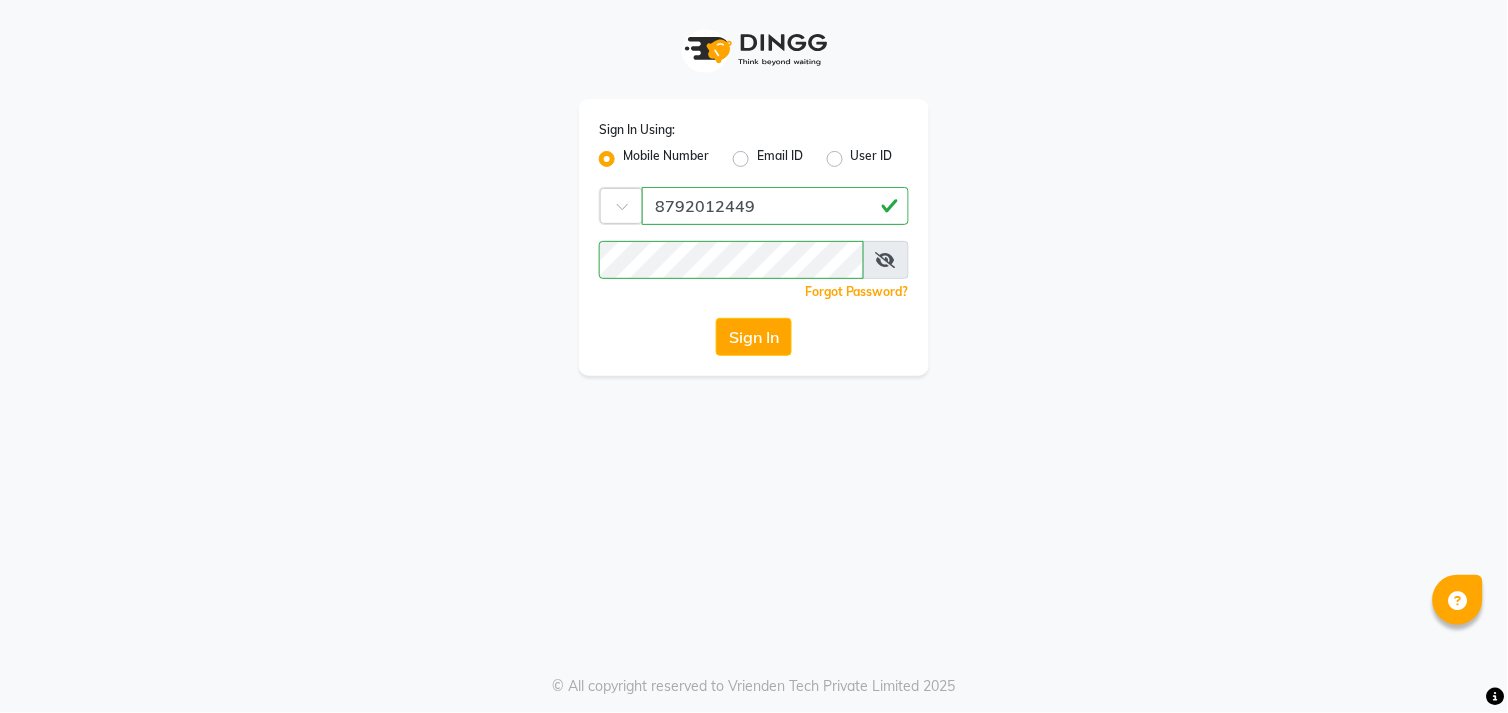 click at bounding box center [886, 260] 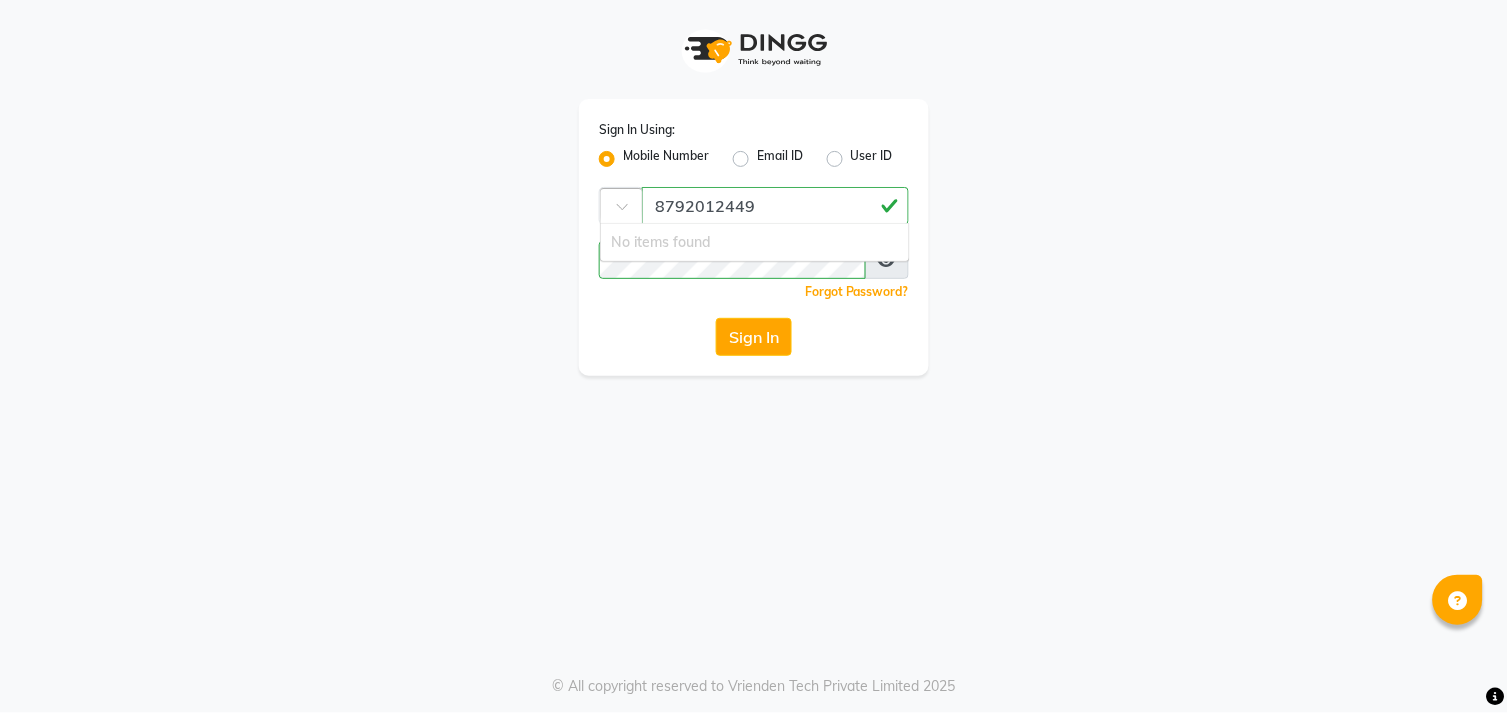 click 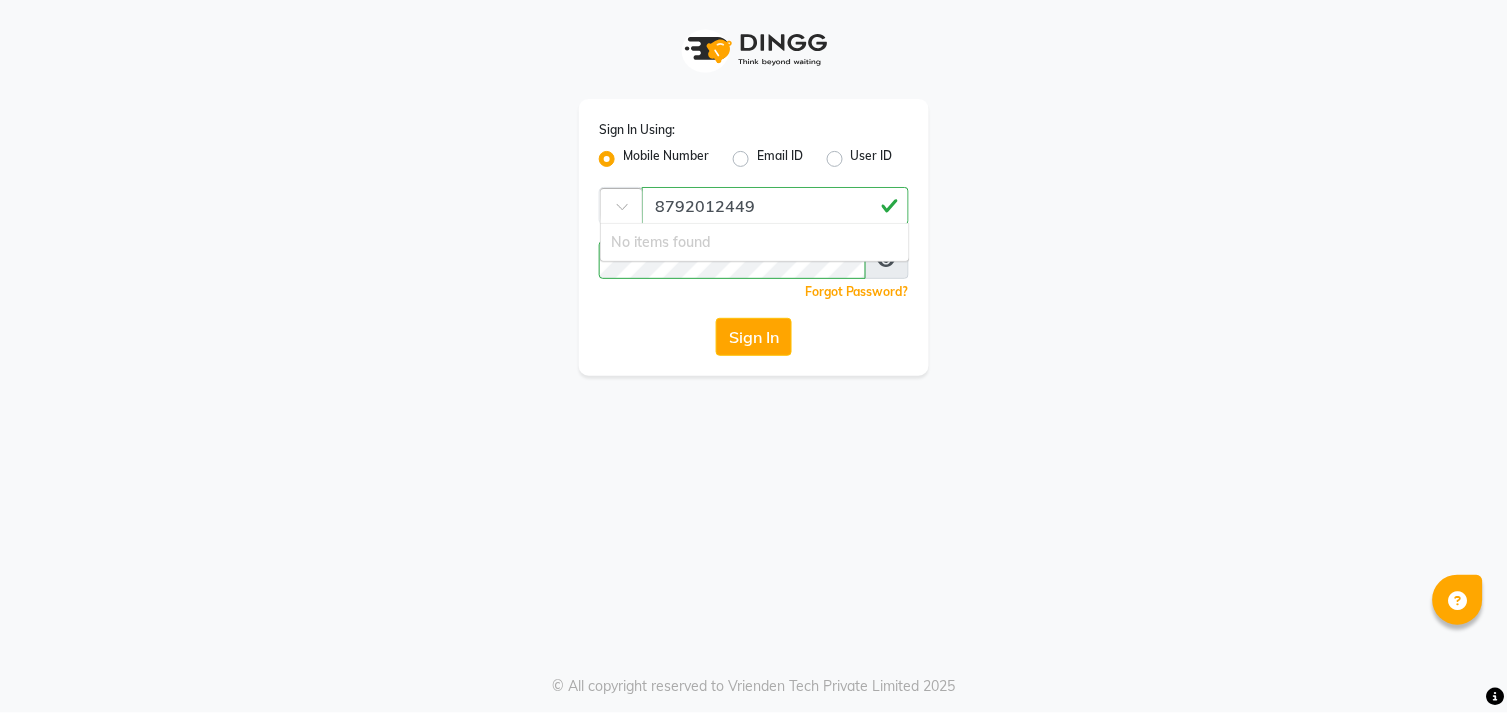 click 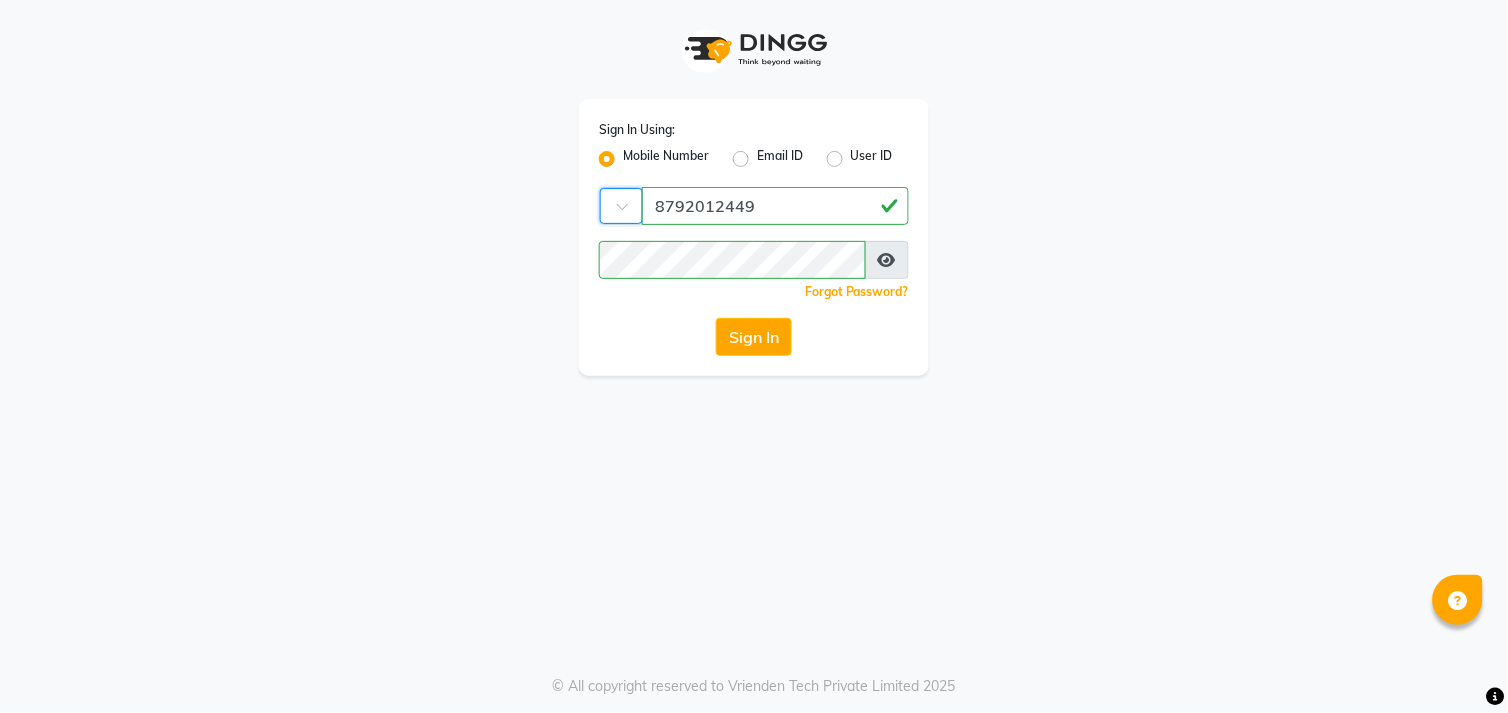 click 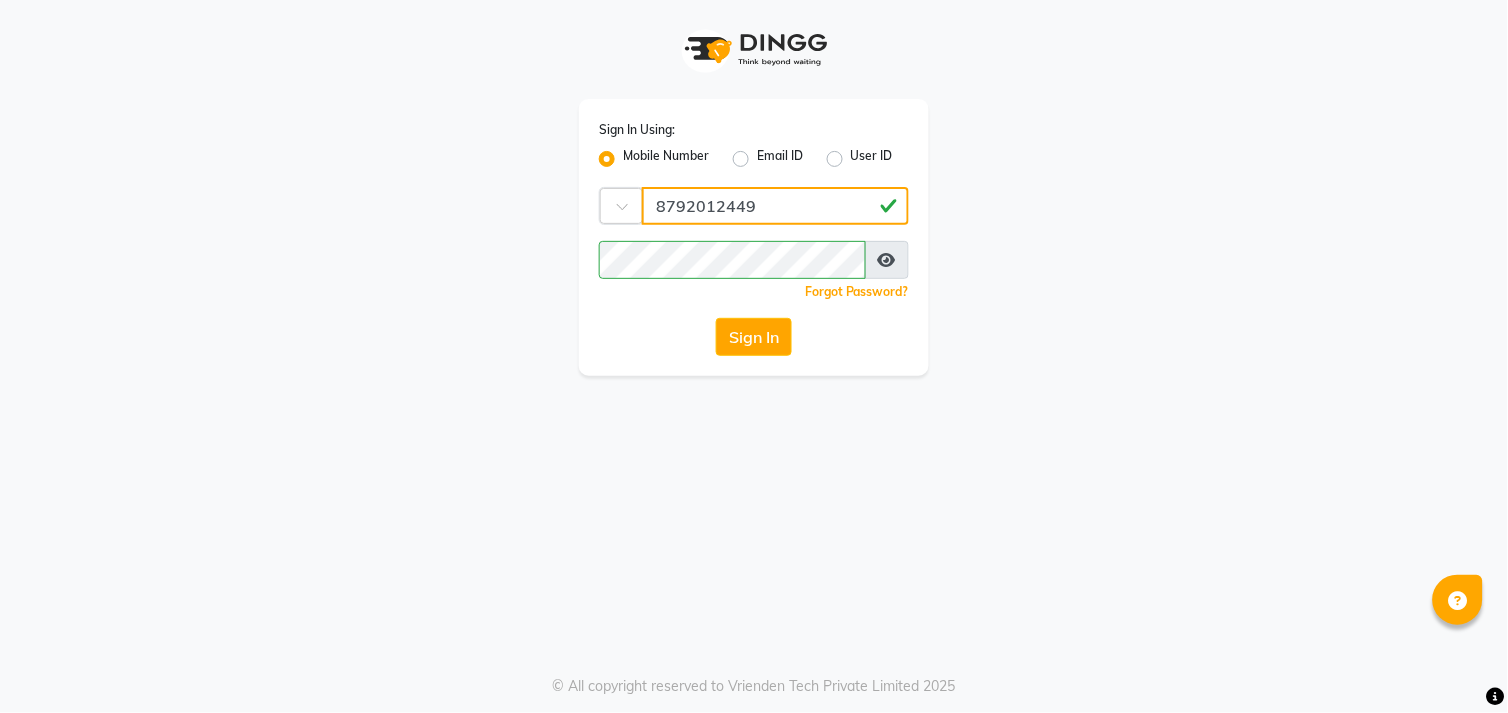 drag, startPoint x: 832, startPoint y: 212, endPoint x: 657, endPoint y: 211, distance: 175.00285 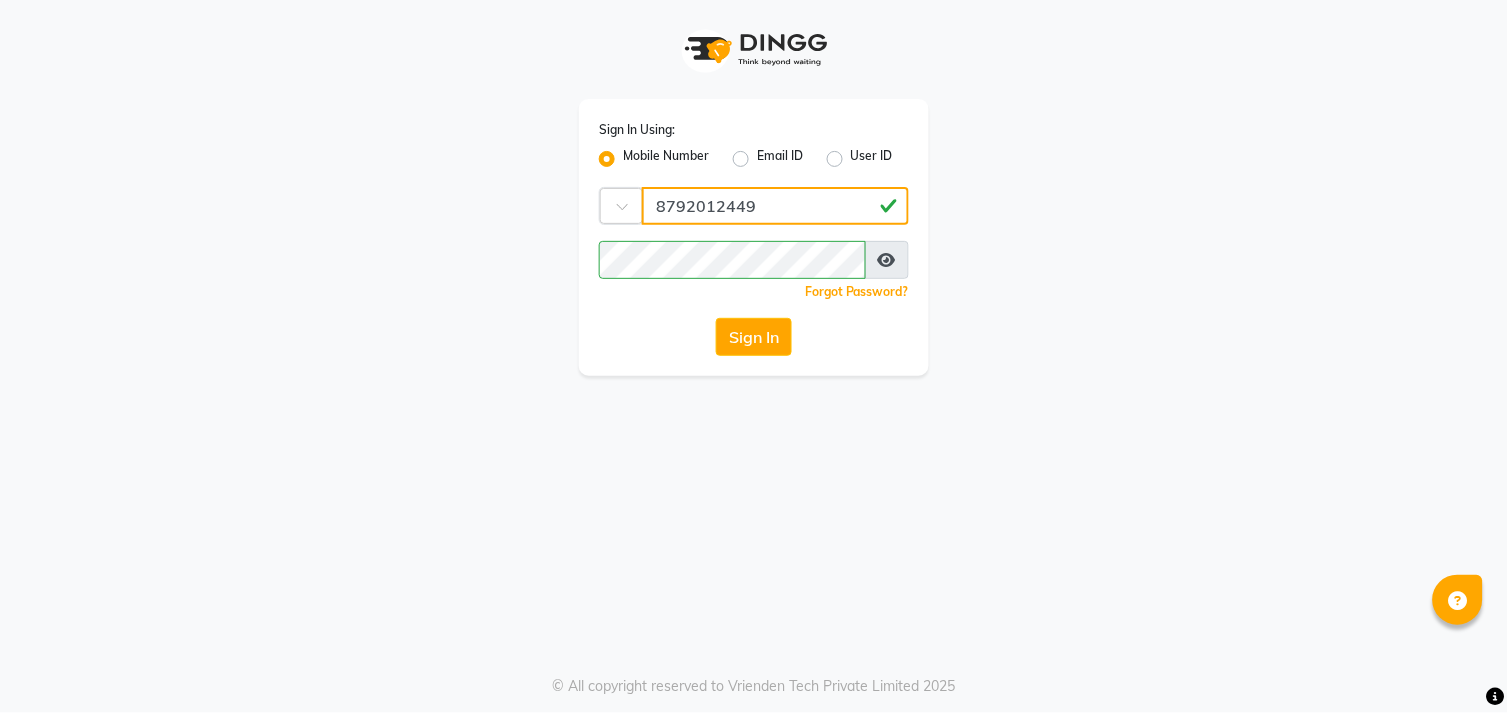click on "8792012449" 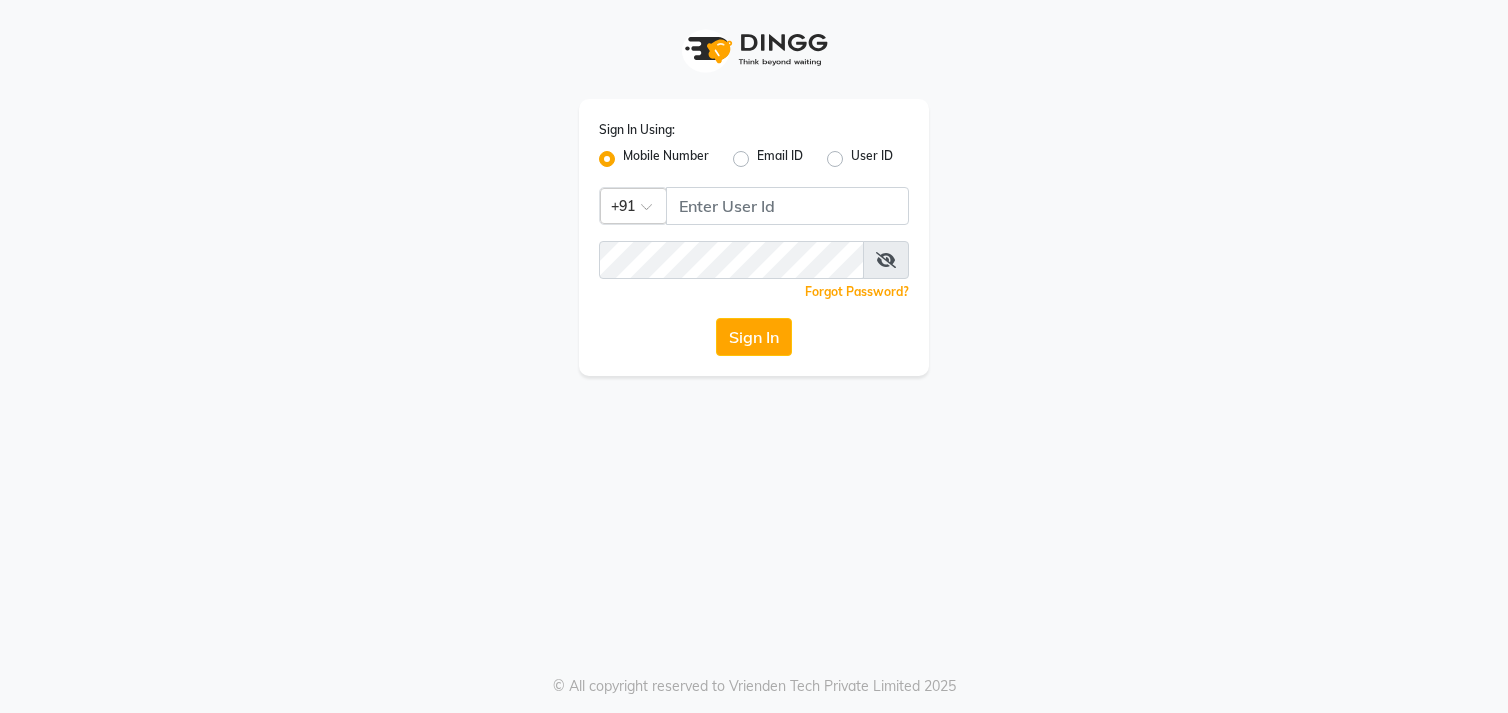 scroll, scrollTop: 0, scrollLeft: 0, axis: both 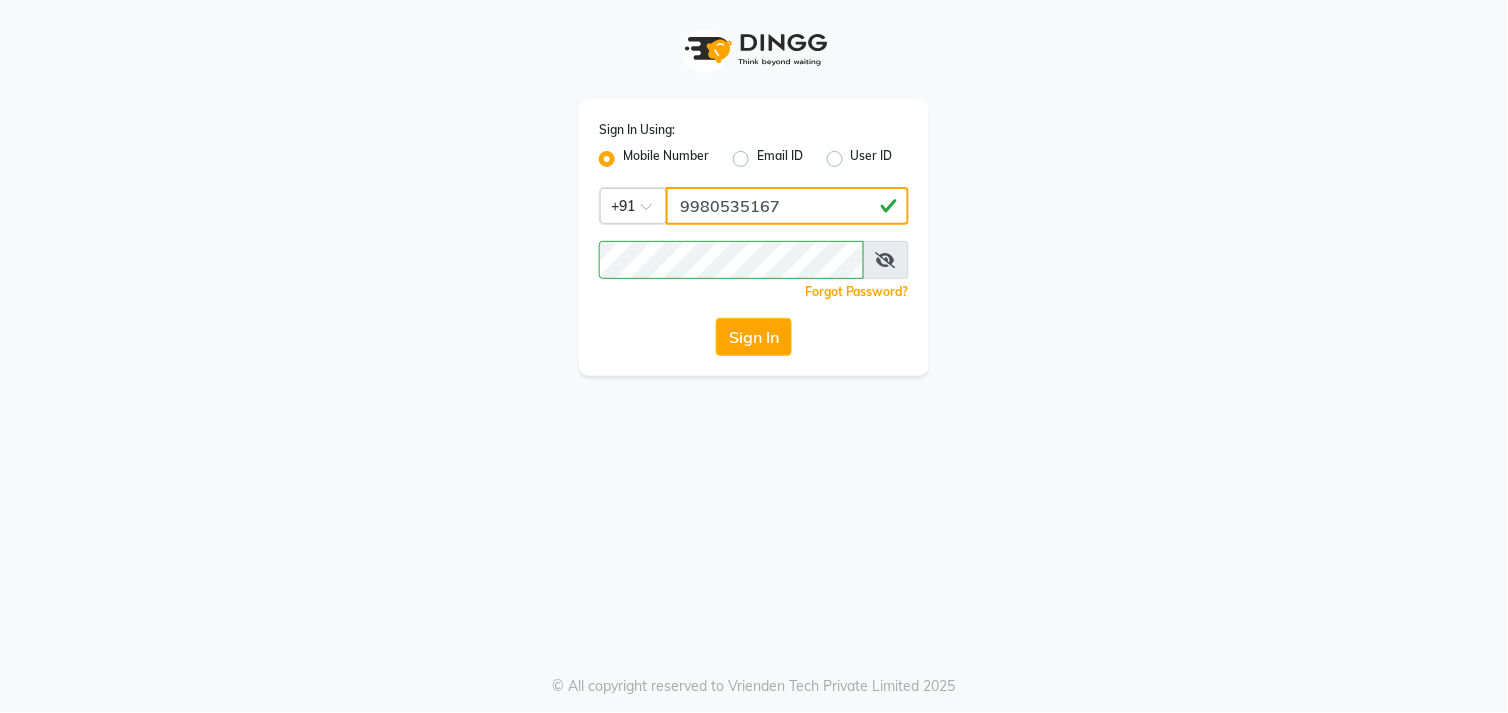 click on "Sign In Using: Mobile Number Email ID User ID Country Code × +91 [PHONE]  Remember me Forgot Password?  Sign In" 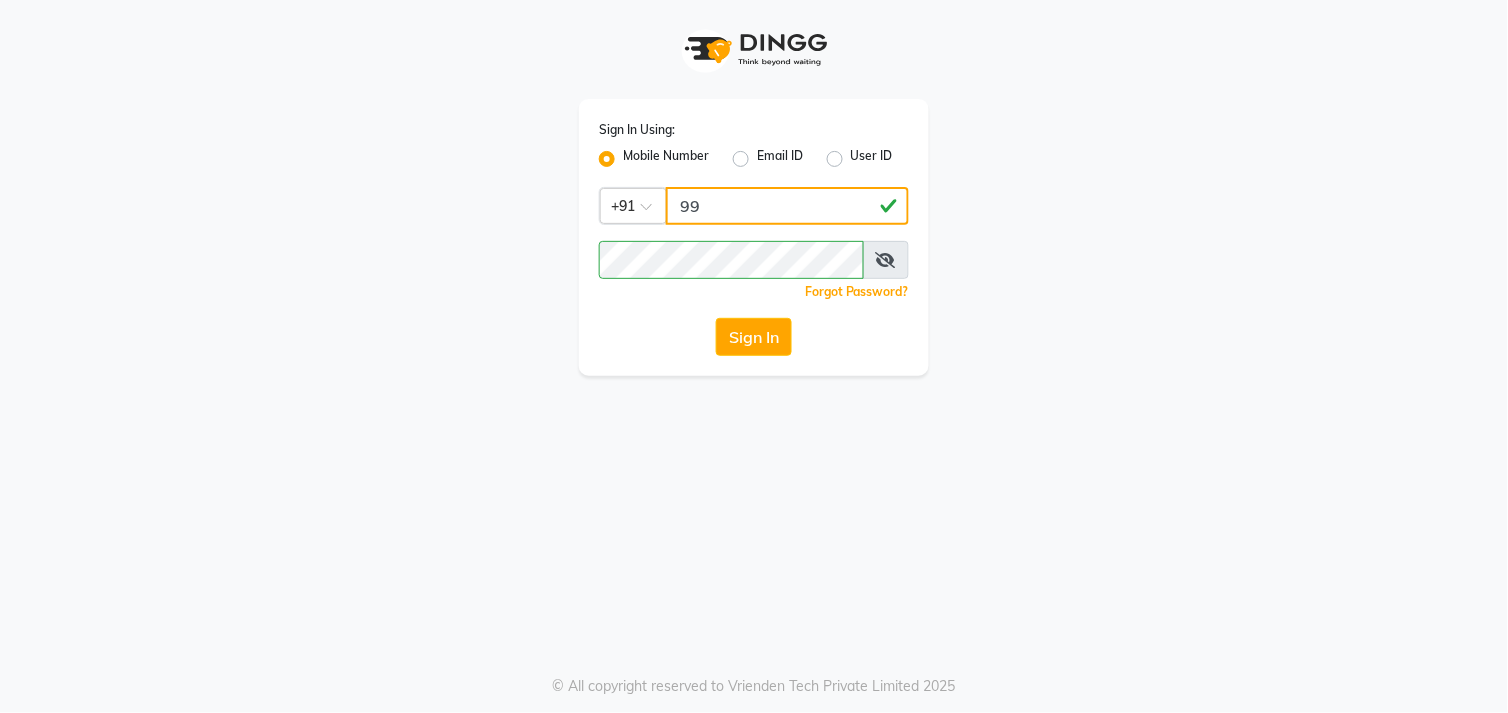 type on "9" 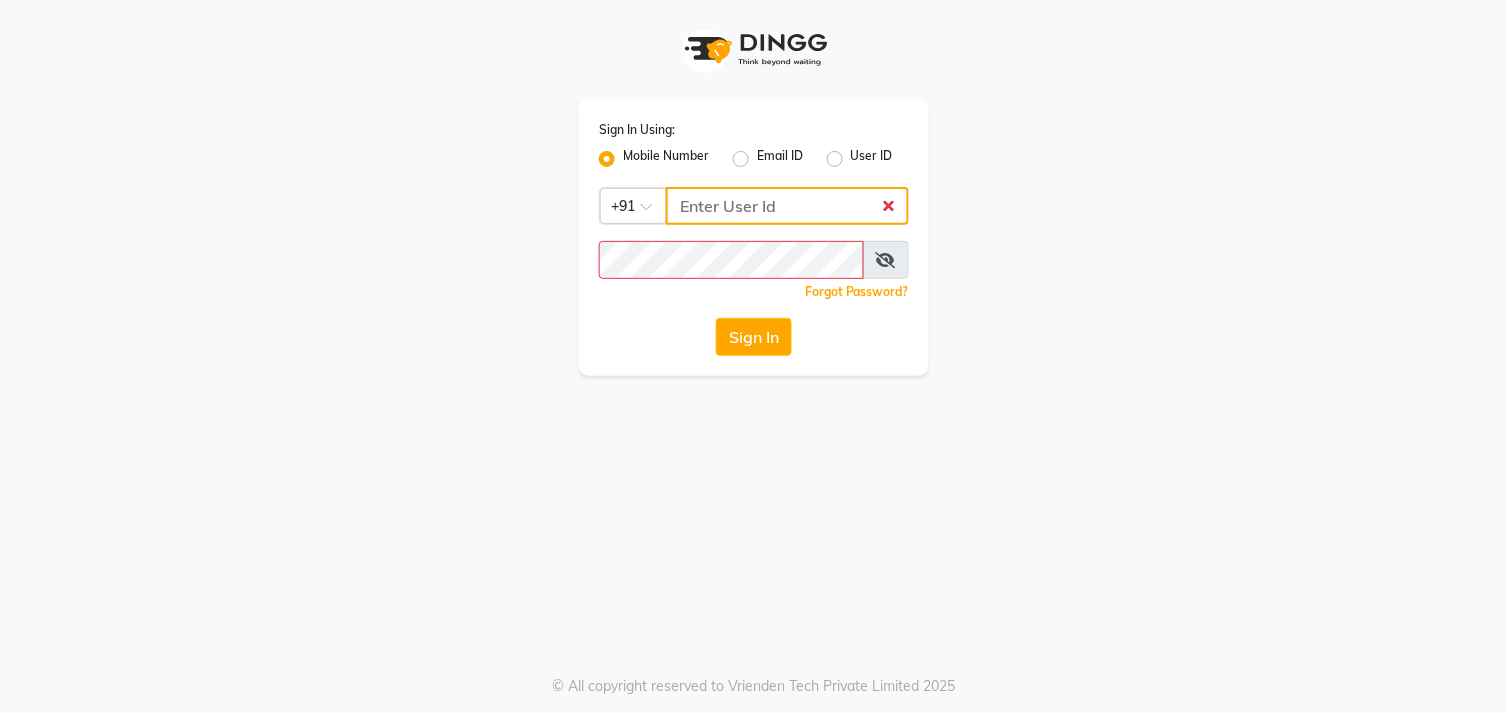click 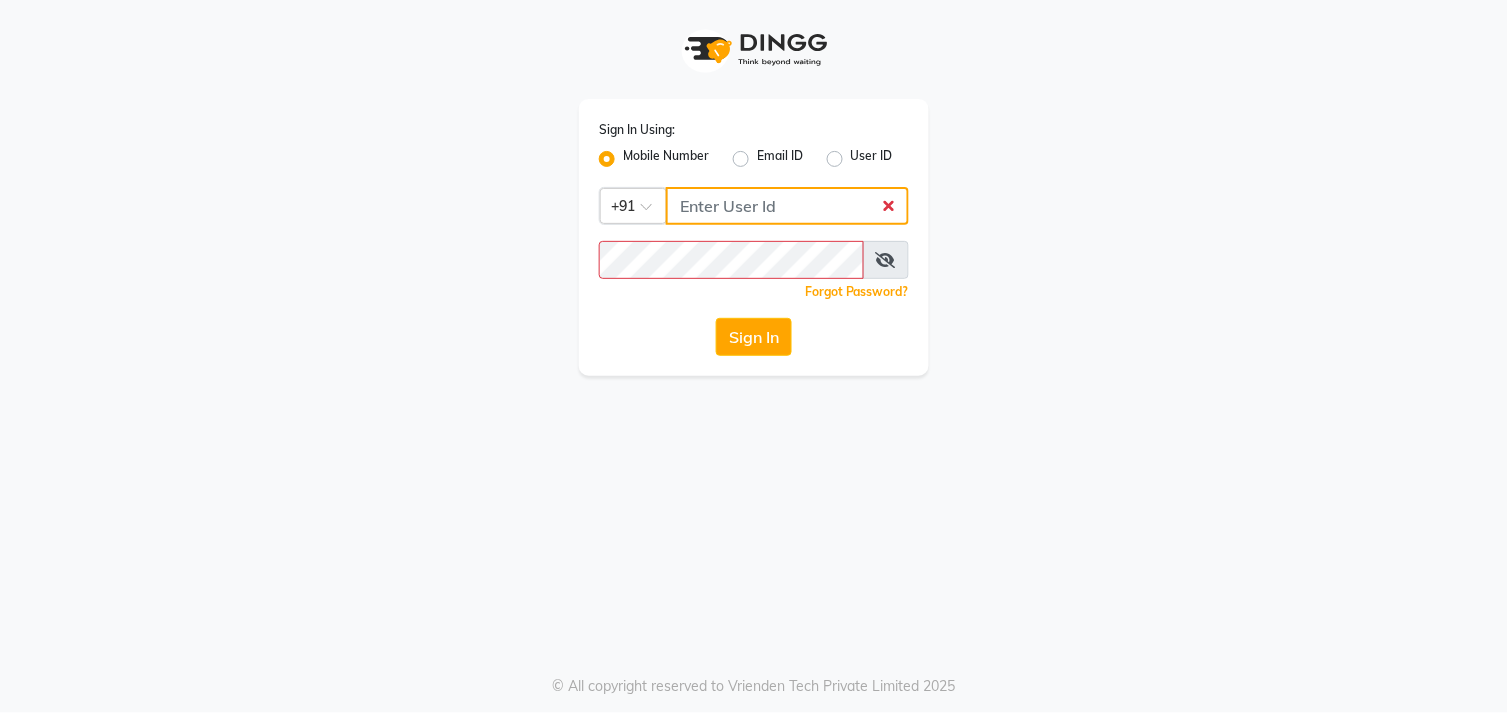 paste on "8792012449" 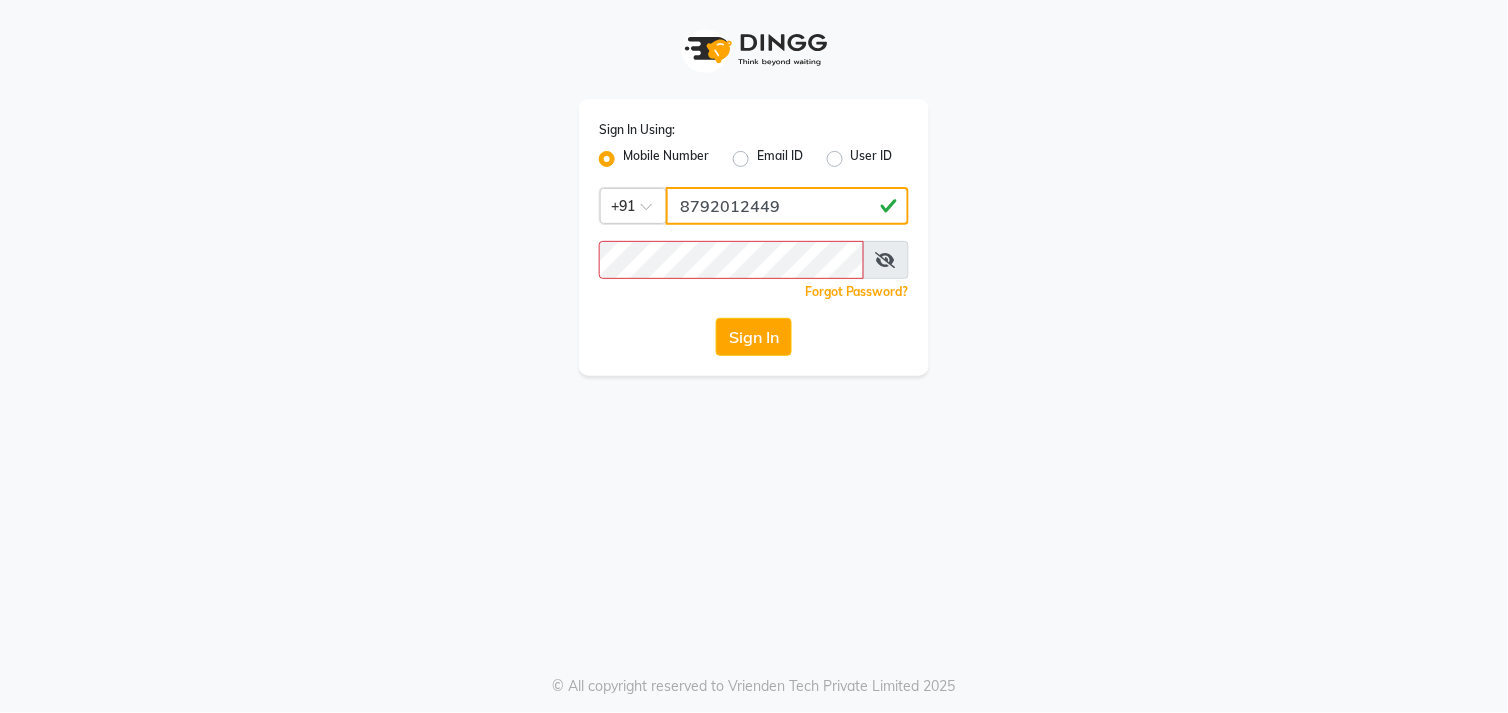 type on "8792012449" 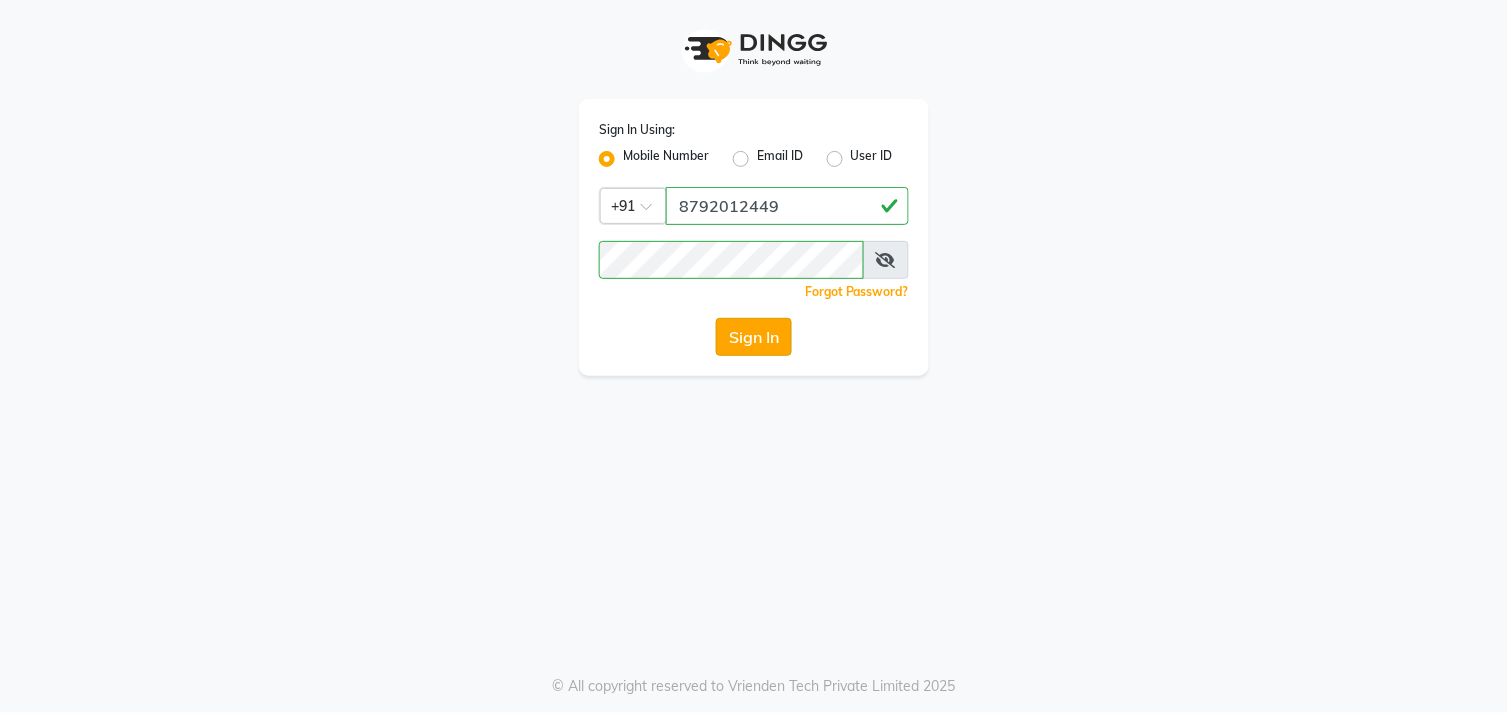 click on "Sign In" 